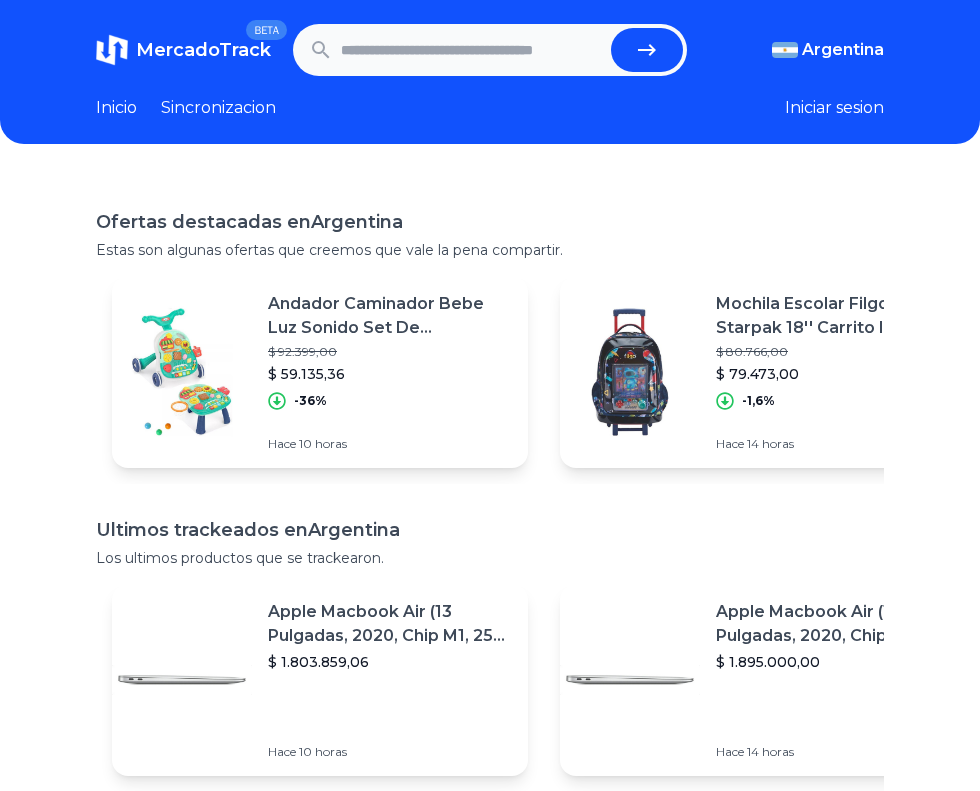 scroll, scrollTop: 0, scrollLeft: 0, axis: both 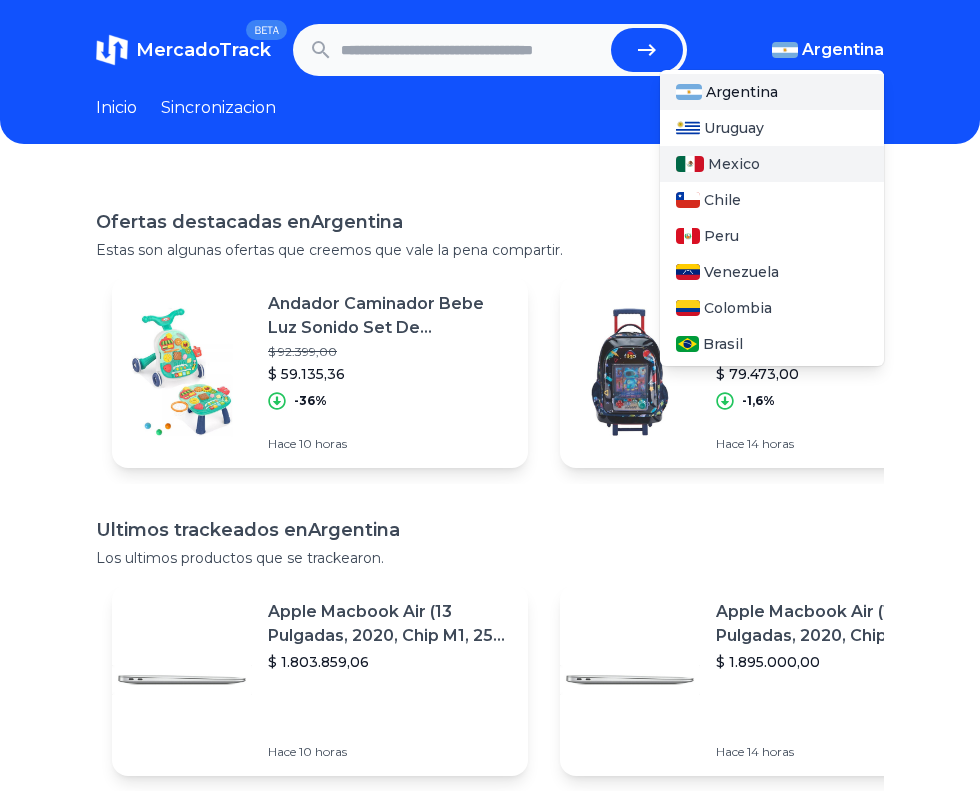 click on "Mexico" at bounding box center (734, 164) 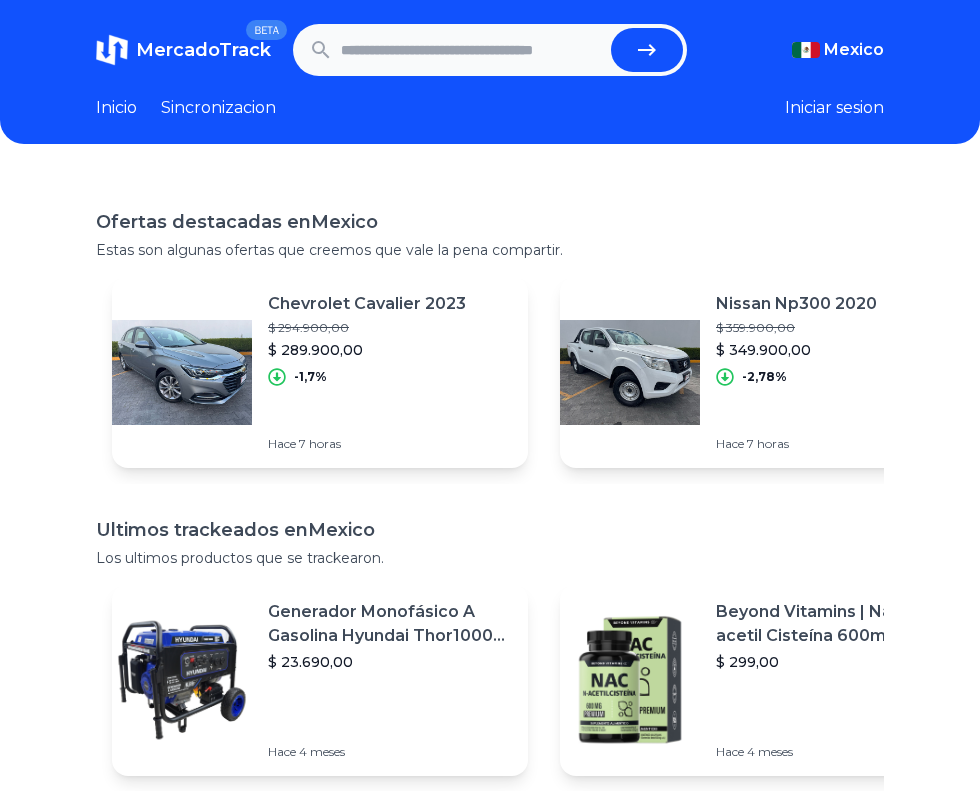 click at bounding box center (472, 50) 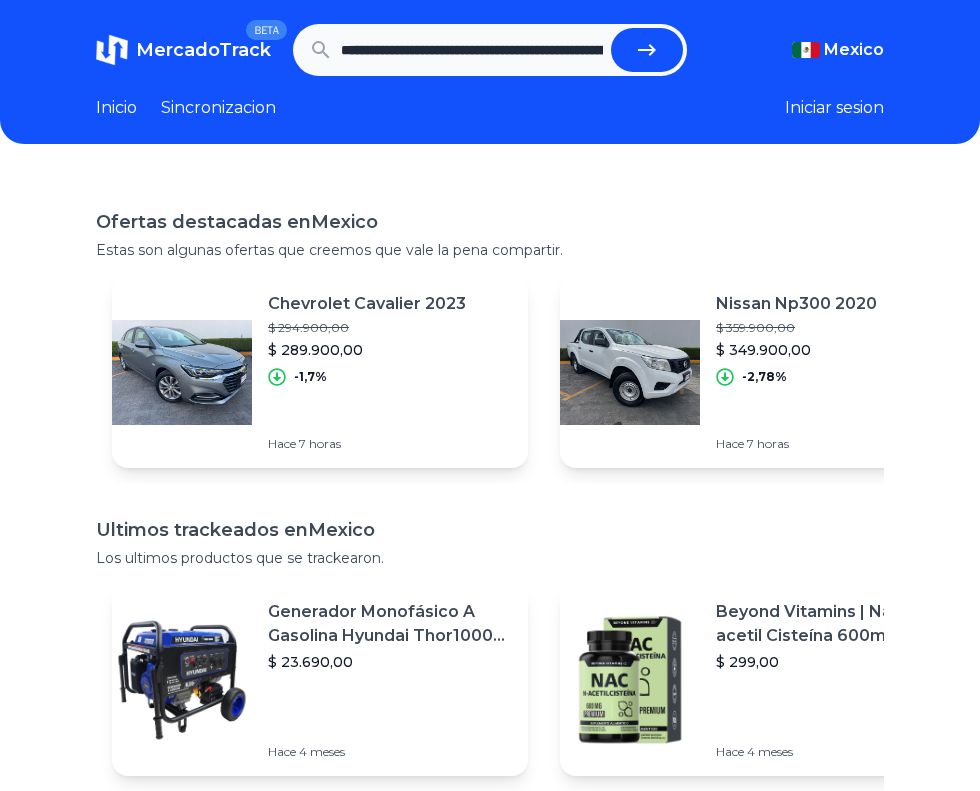 type on "**********" 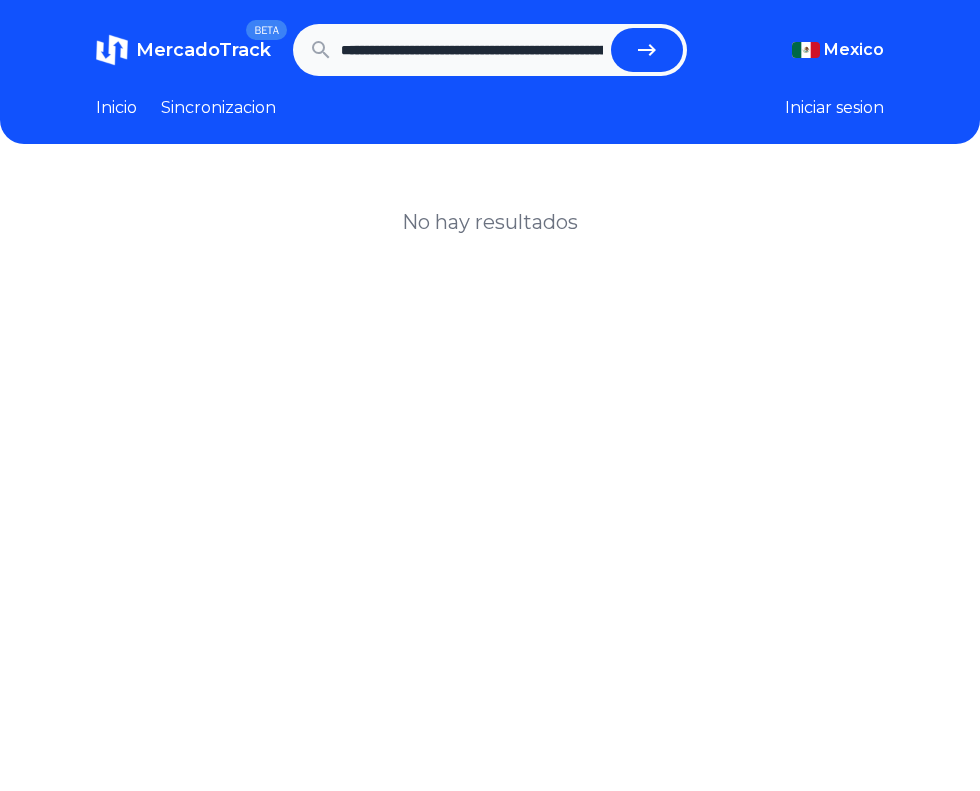 scroll, scrollTop: 0, scrollLeft: 0, axis: both 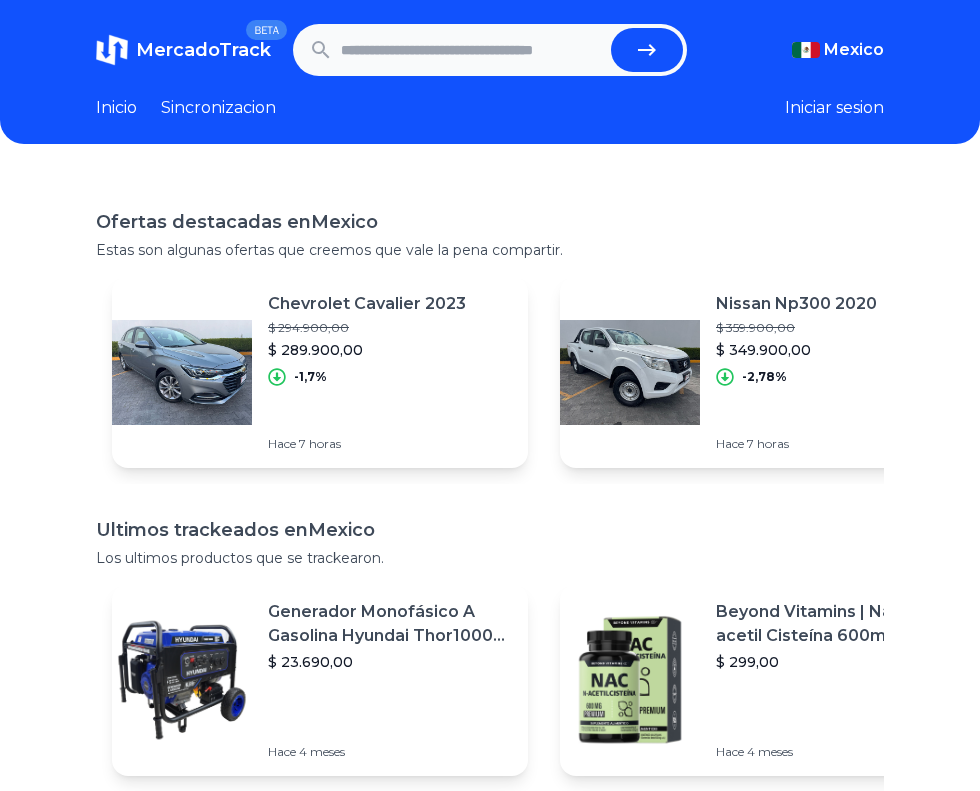 click at bounding box center (472, 50) 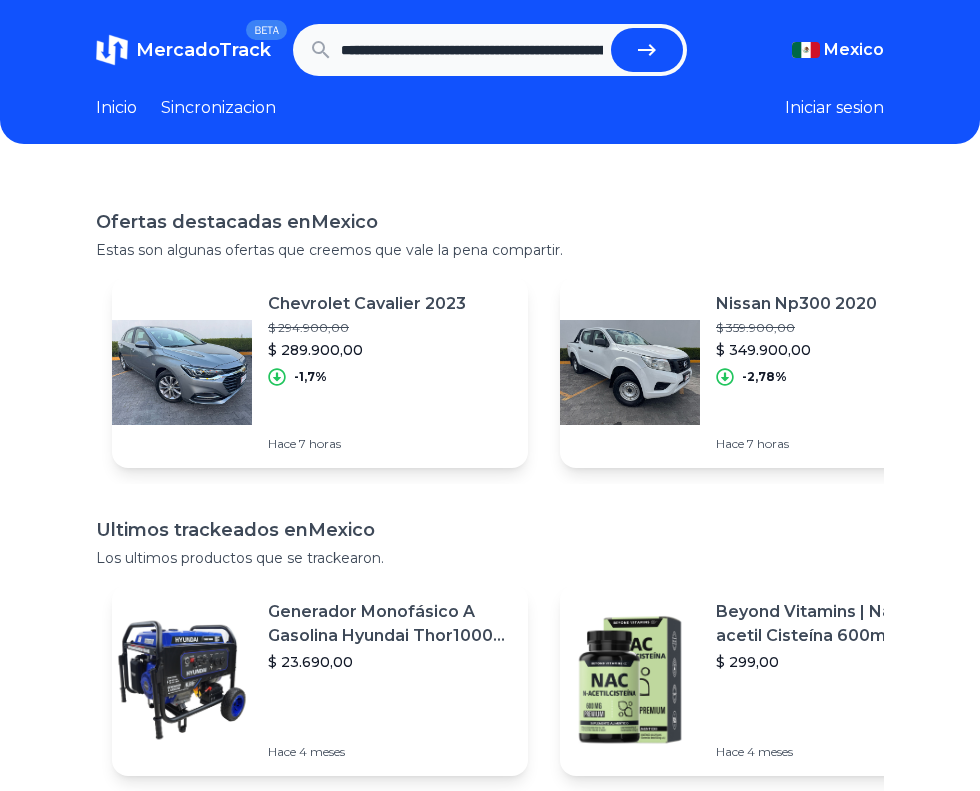 drag, startPoint x: 597, startPoint y: 54, endPoint x: 564, endPoint y: 49, distance: 33.37664 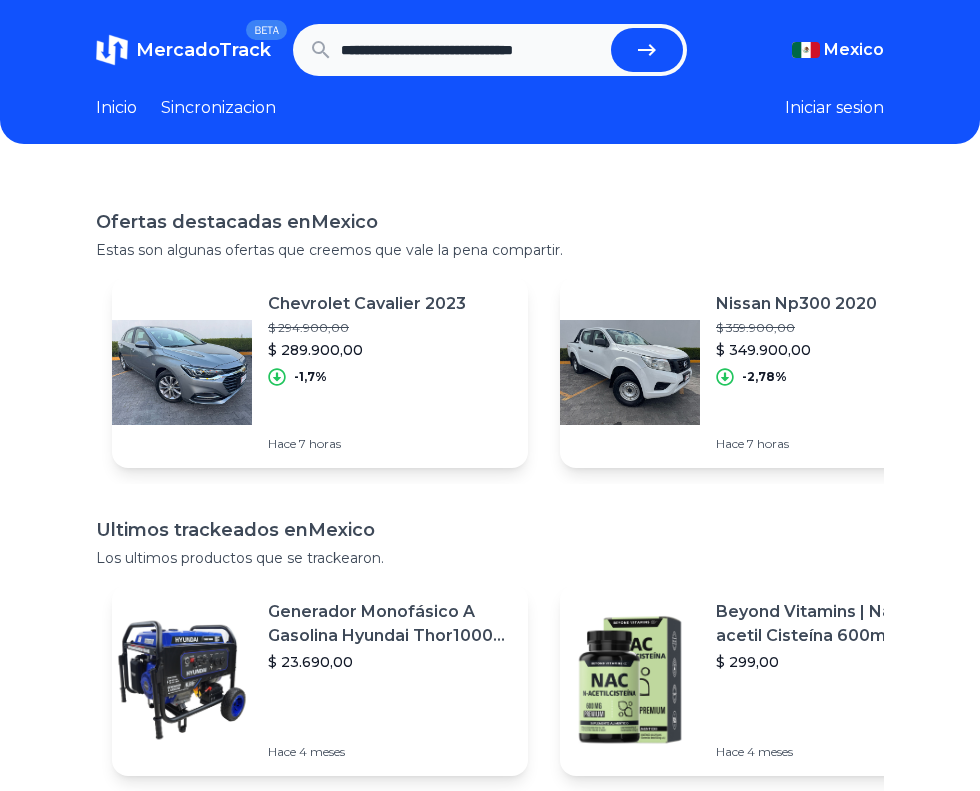 type on "**********" 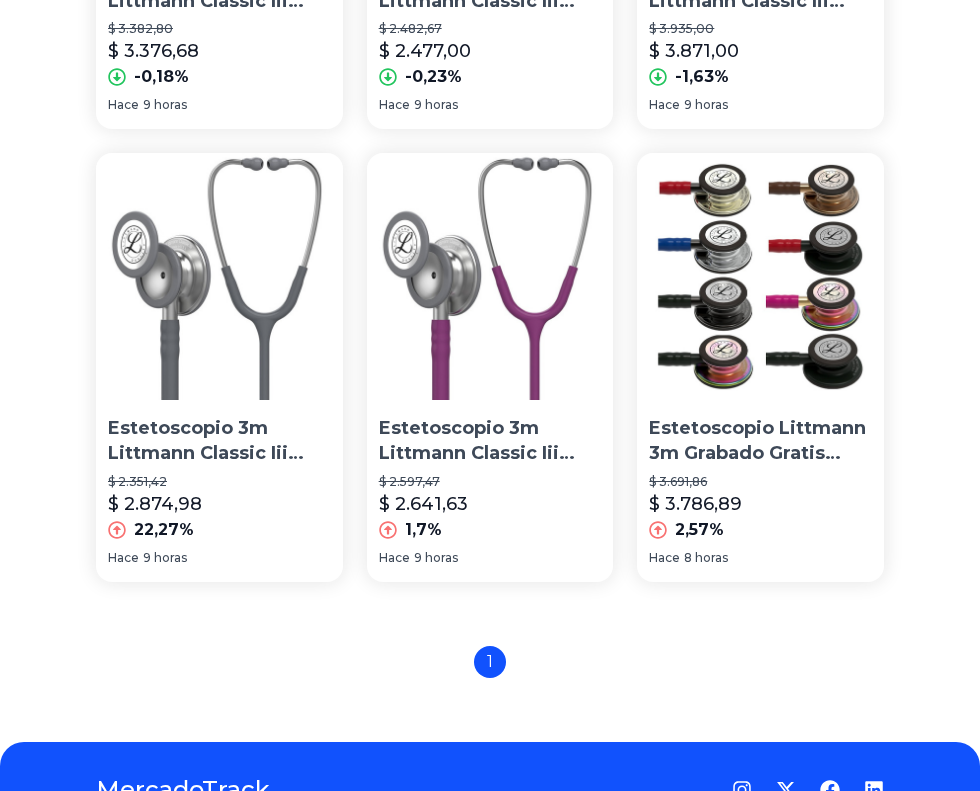 scroll, scrollTop: 989, scrollLeft: 0, axis: vertical 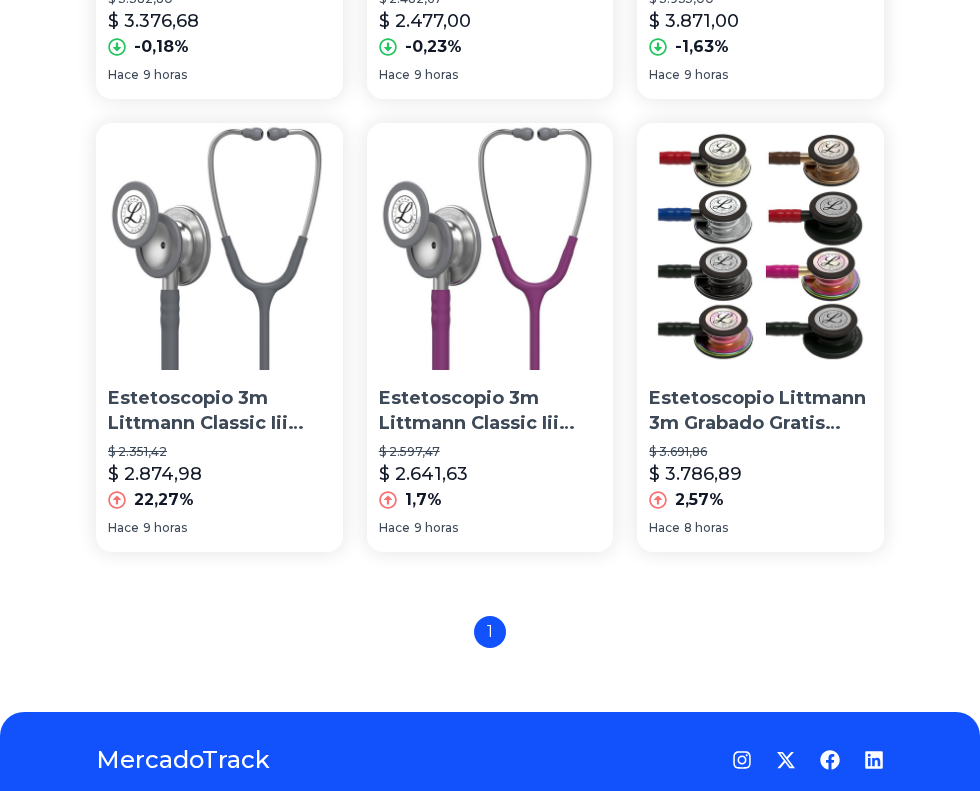 click on "1" at bounding box center [490, 632] 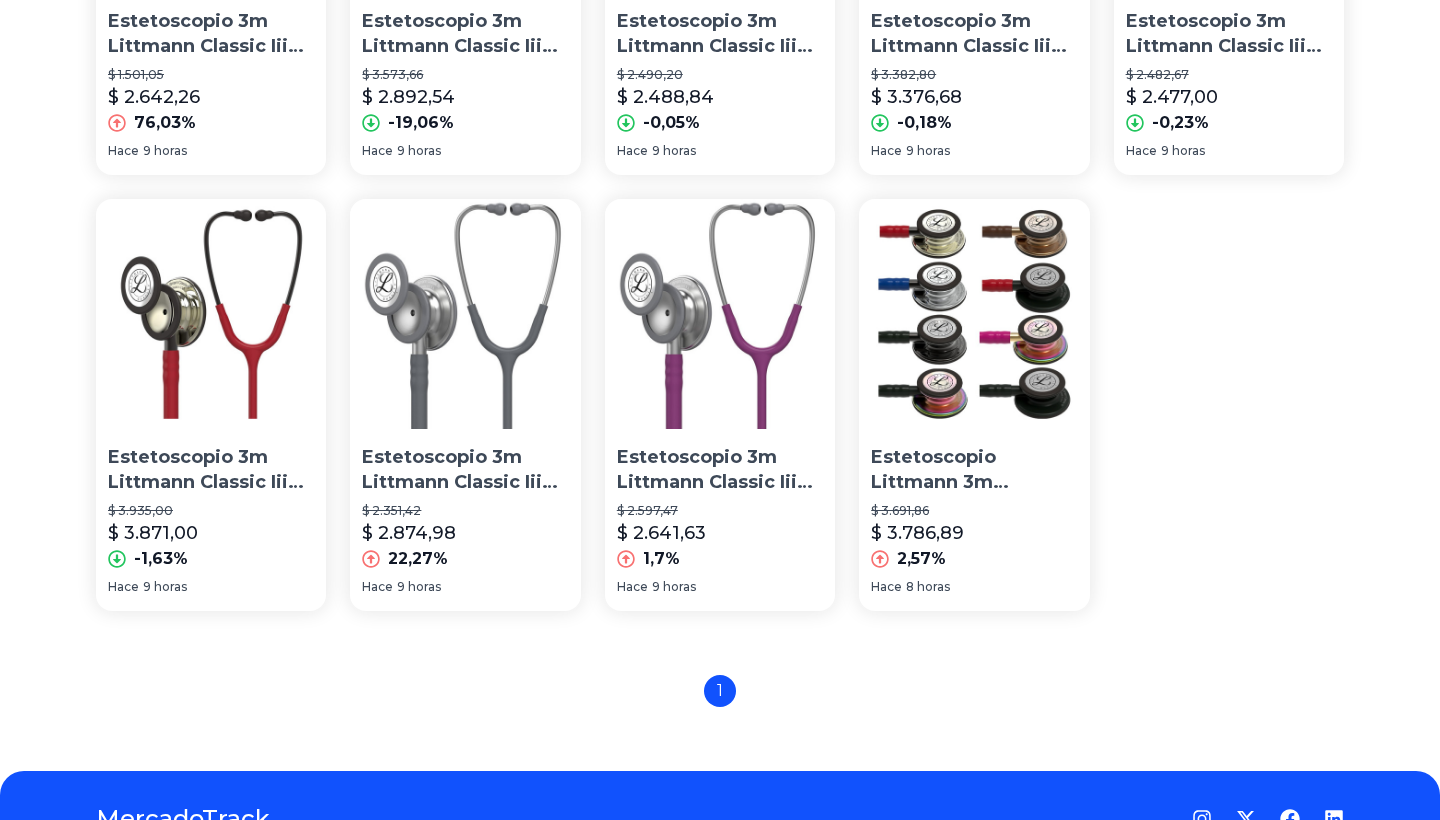 scroll, scrollTop: 446, scrollLeft: 0, axis: vertical 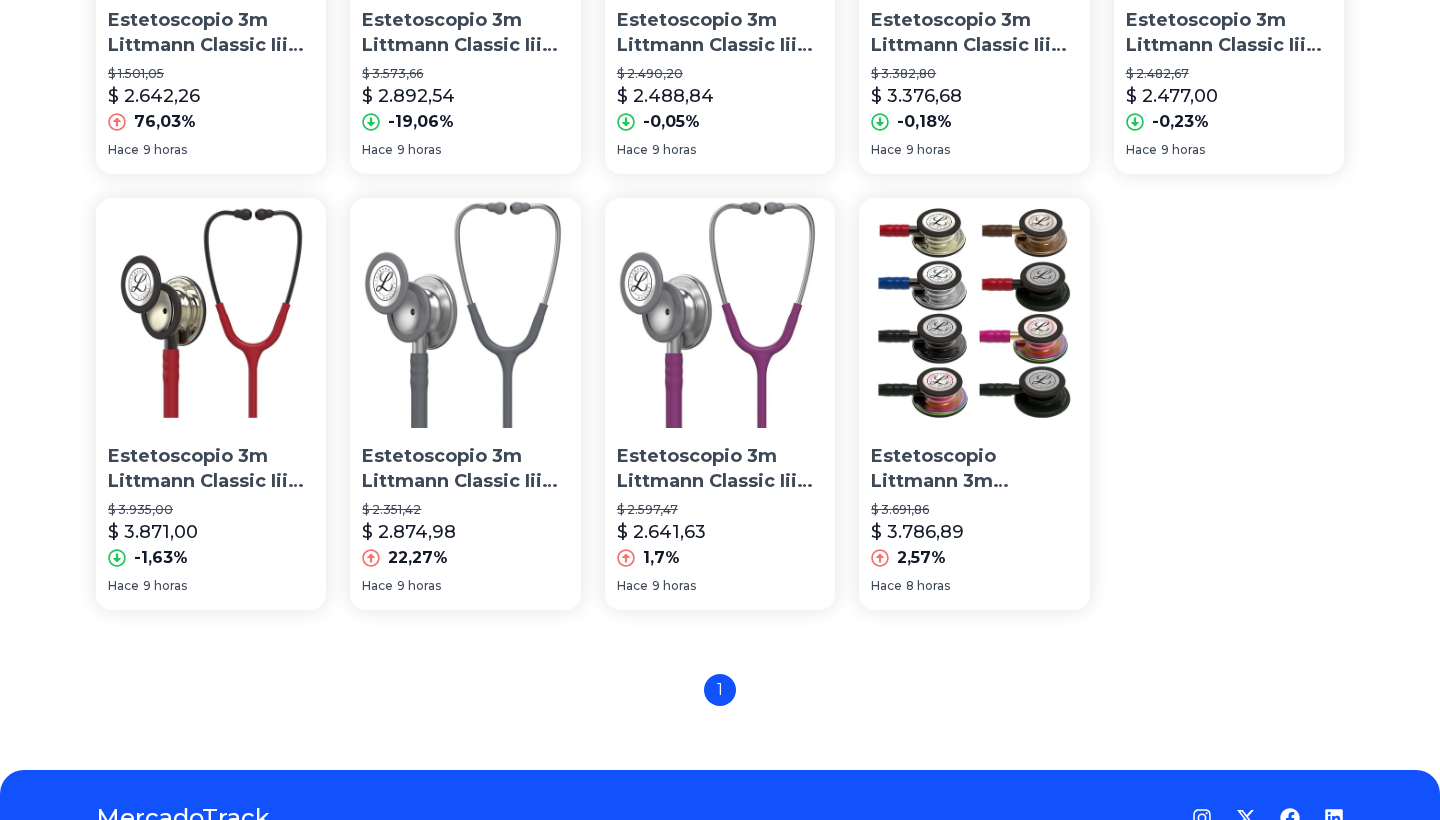 click on "Estetoscopio 3m Littmann Classic Iii Negro Arcoíris 5870" at bounding box center (211, 33) 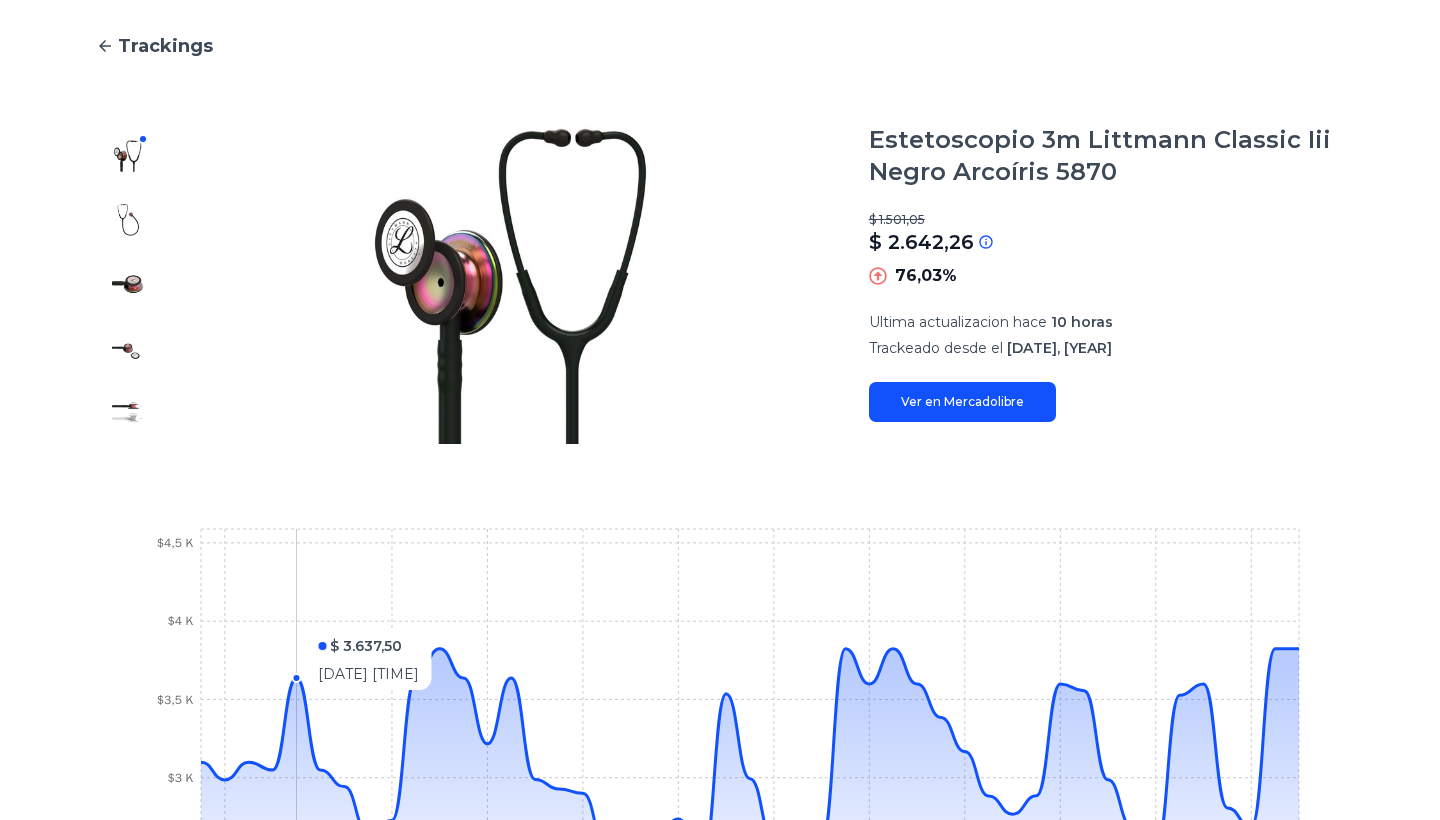 scroll, scrollTop: 174, scrollLeft: 0, axis: vertical 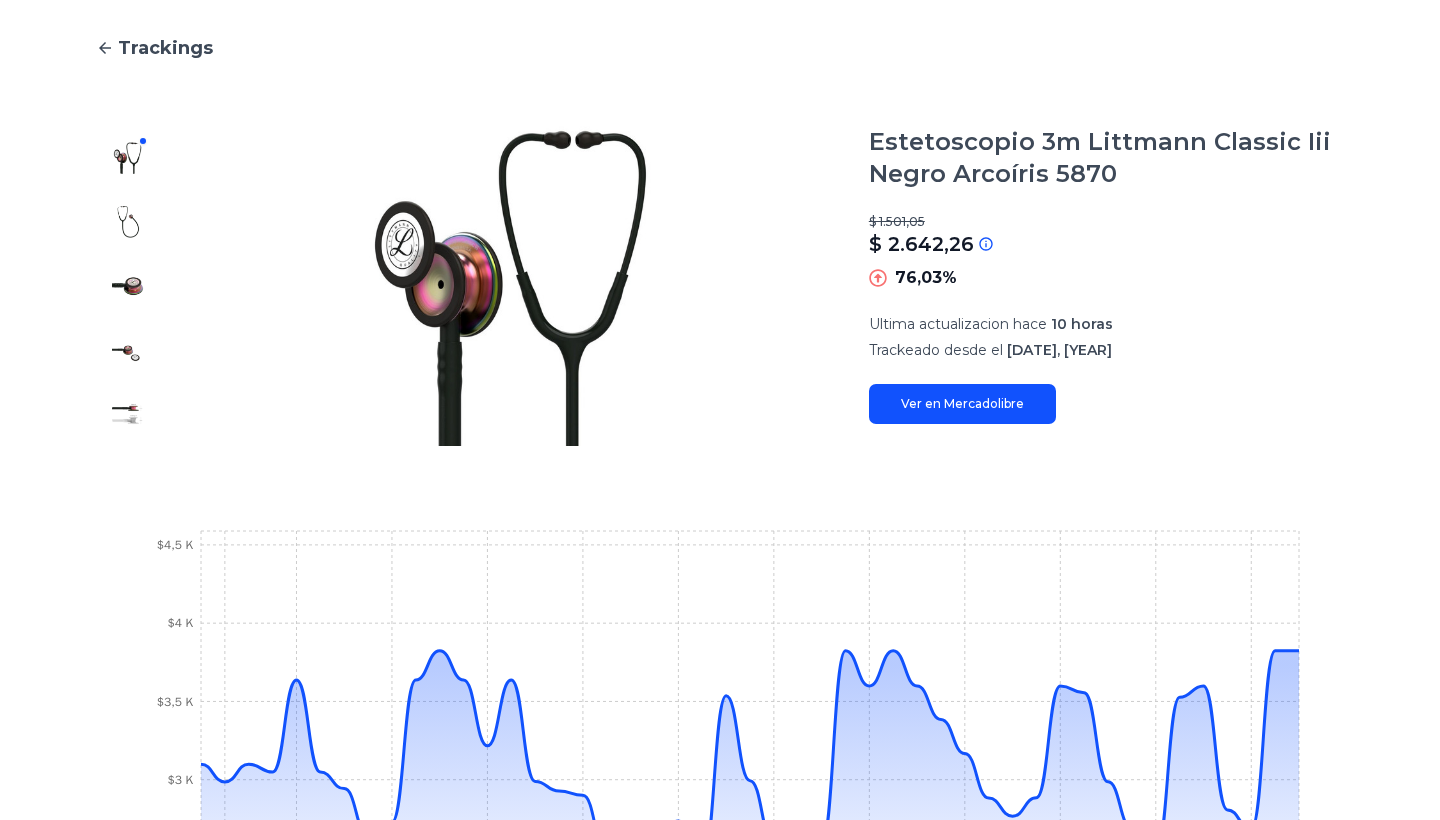click at bounding box center (128, 222) 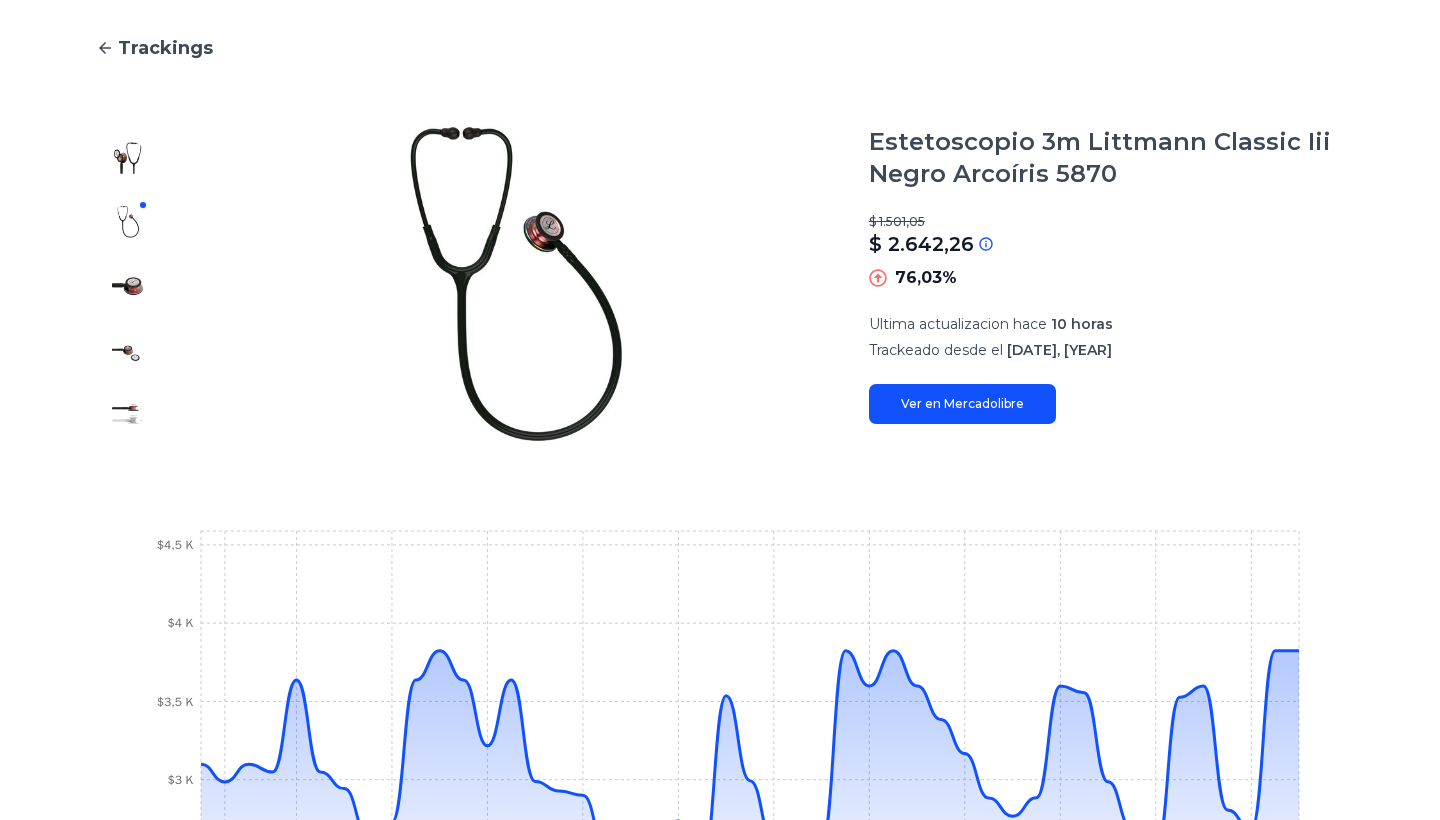 click 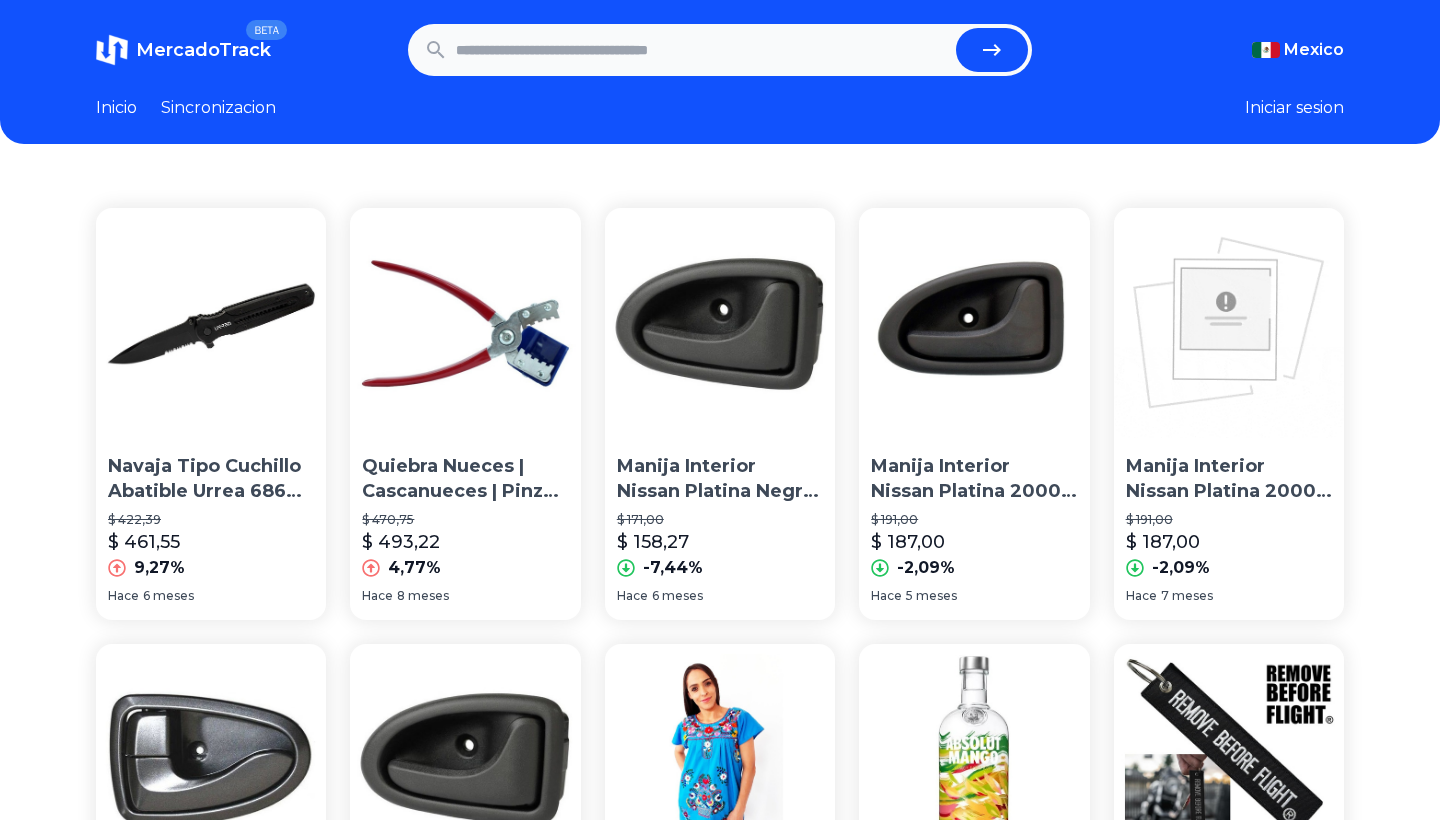 scroll, scrollTop: 0, scrollLeft: 0, axis: both 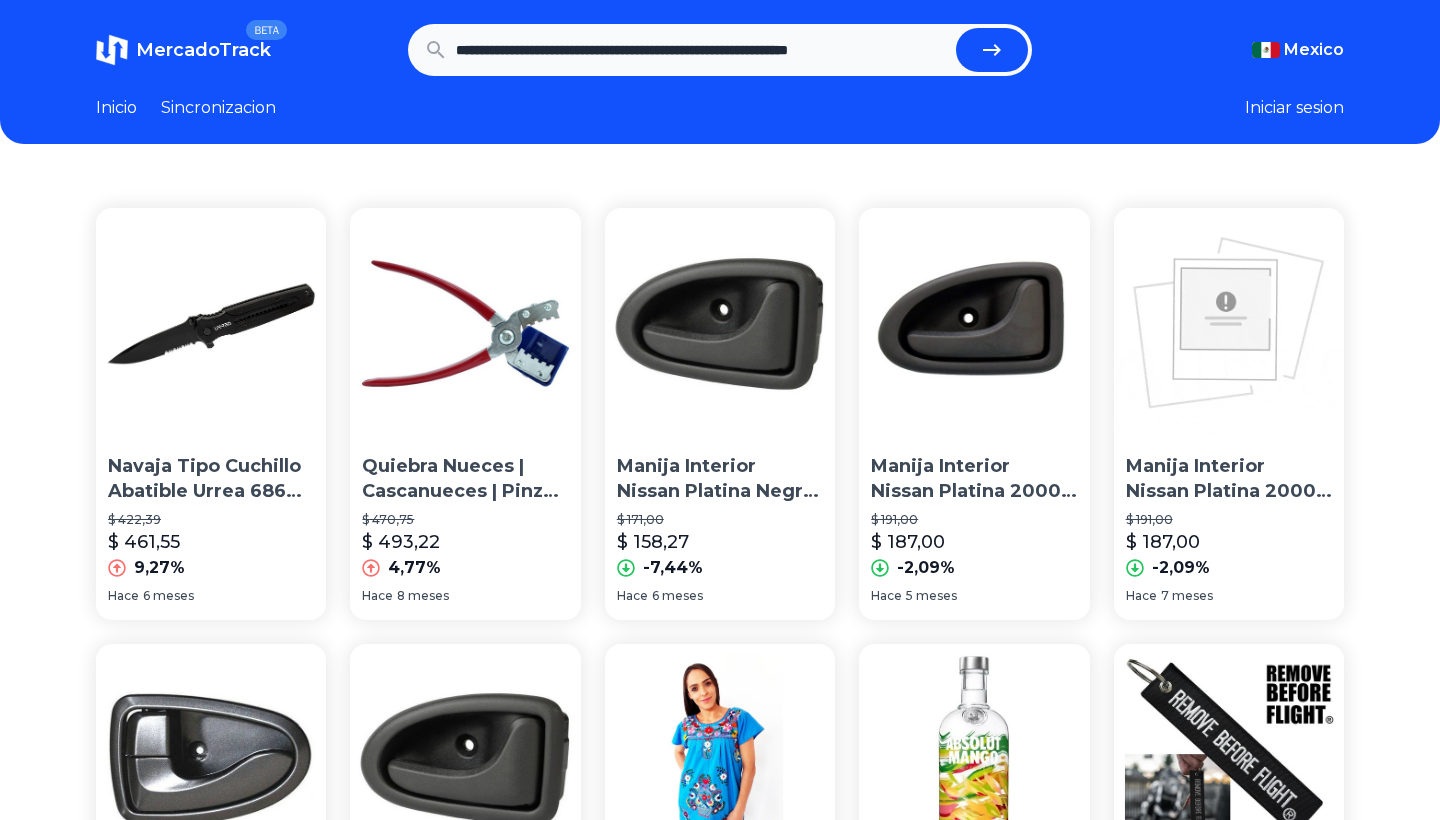 drag, startPoint x: 728, startPoint y: 51, endPoint x: 962, endPoint y: 42, distance: 234.17302 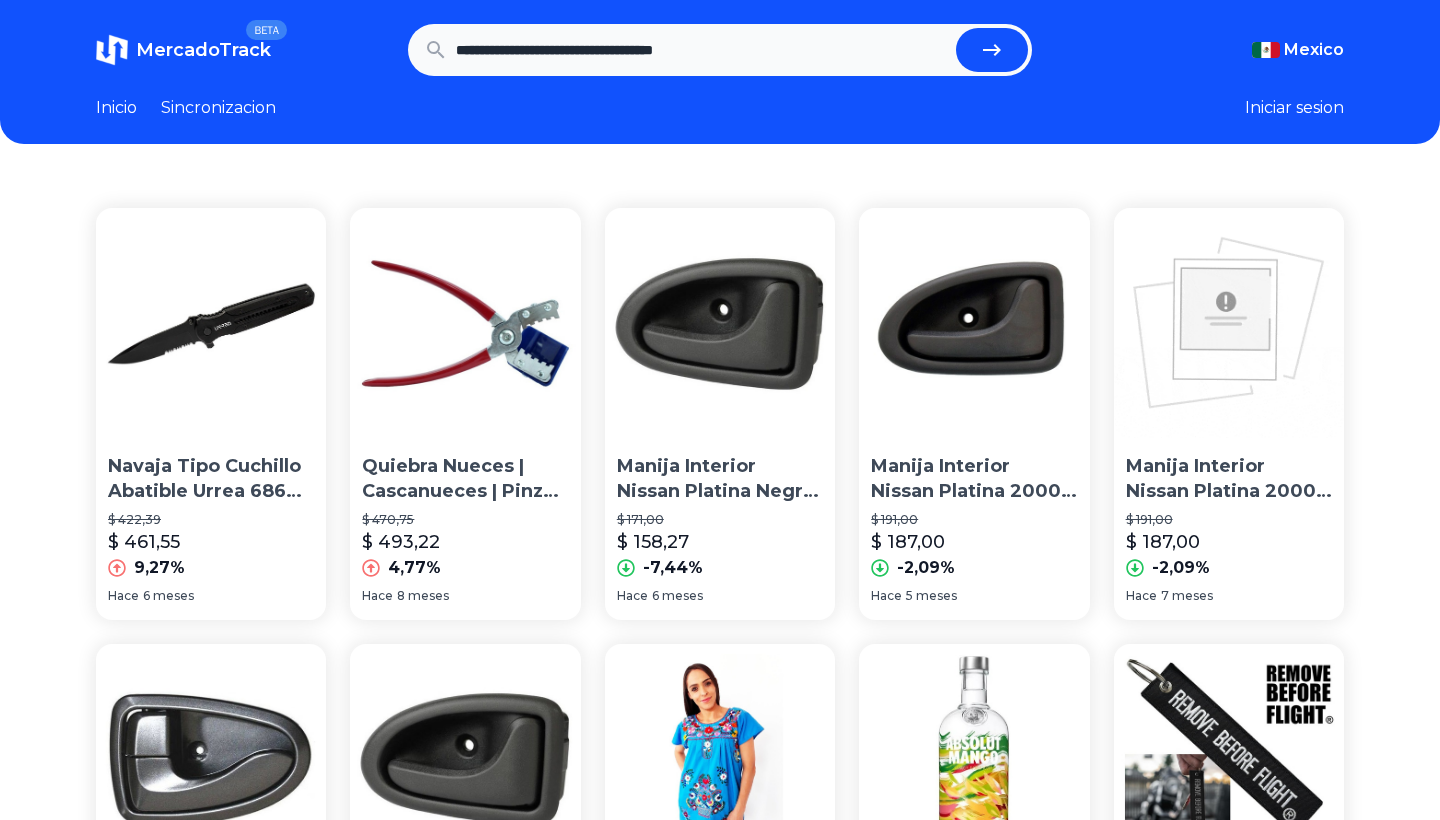 type on "**********" 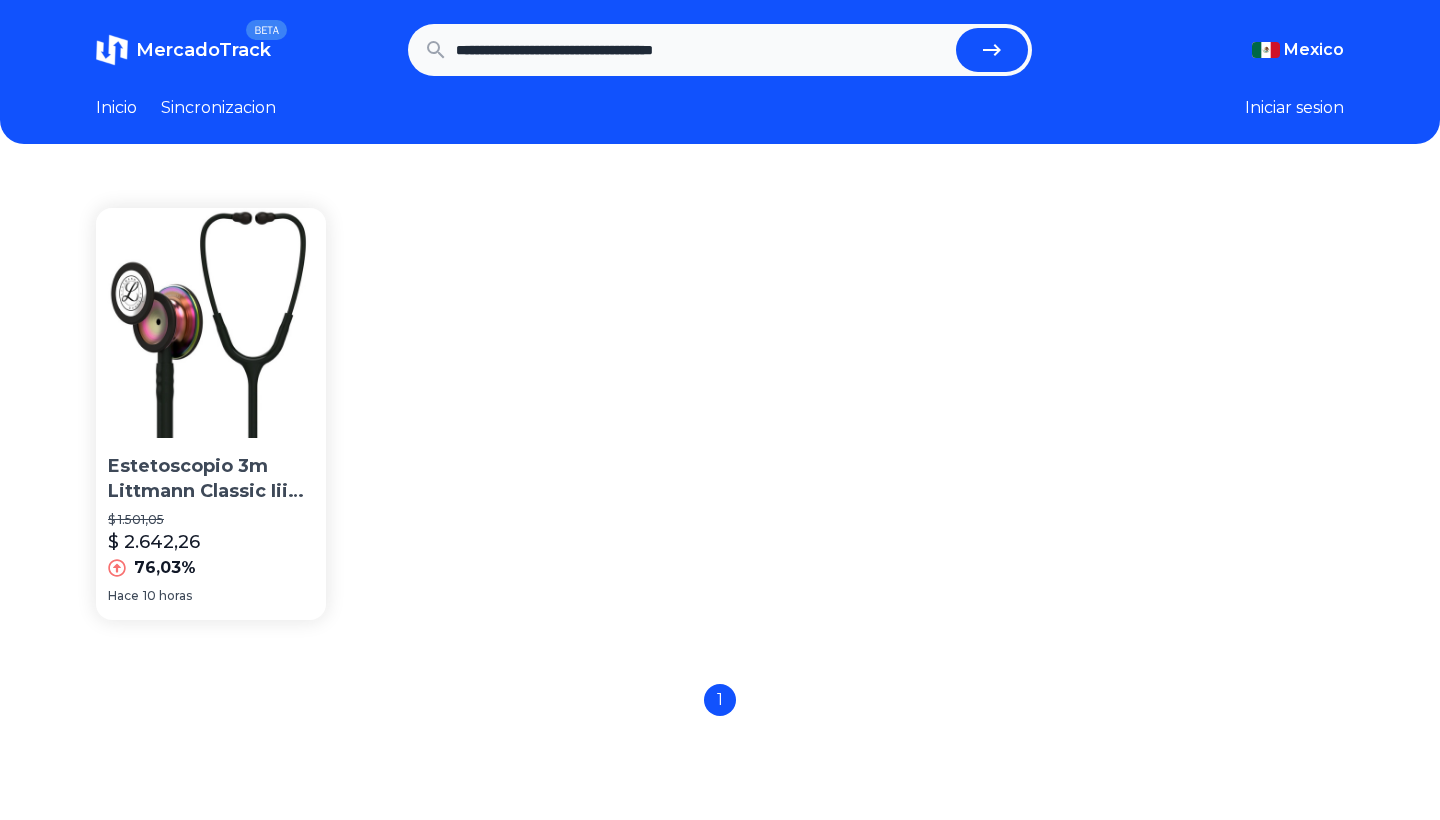 scroll, scrollTop: 0, scrollLeft: 0, axis: both 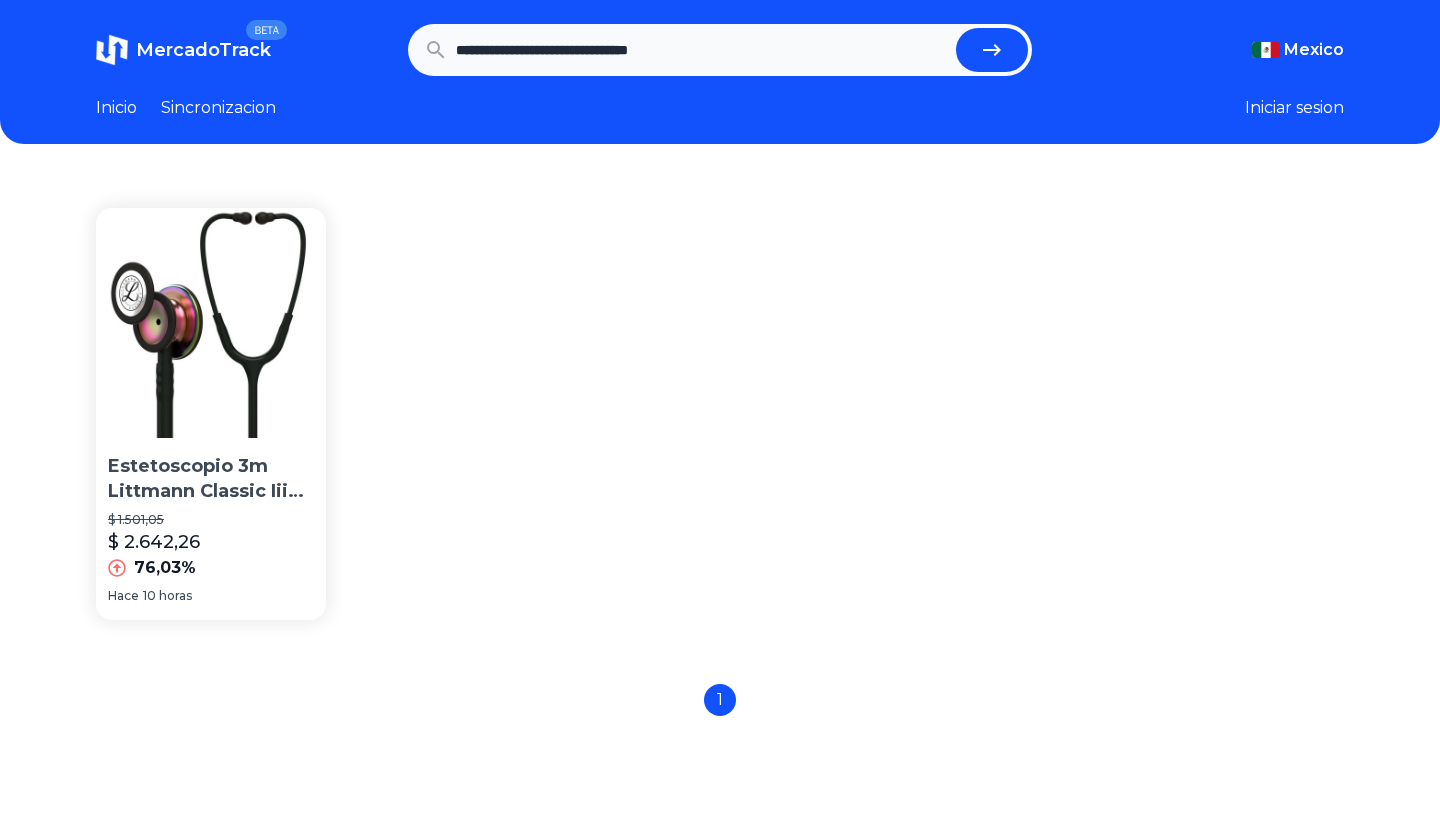 type on "**********" 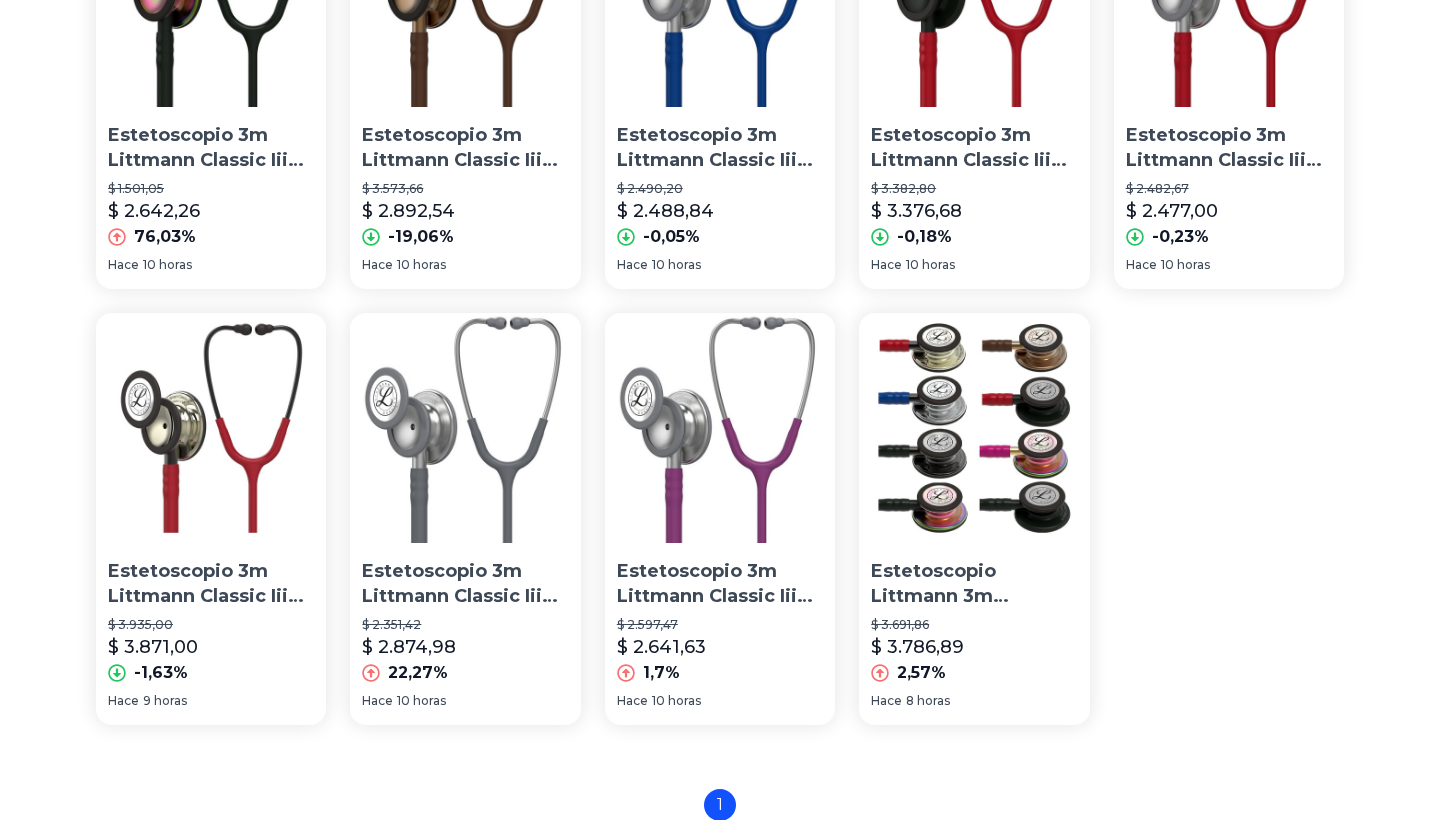 scroll, scrollTop: 330, scrollLeft: 0, axis: vertical 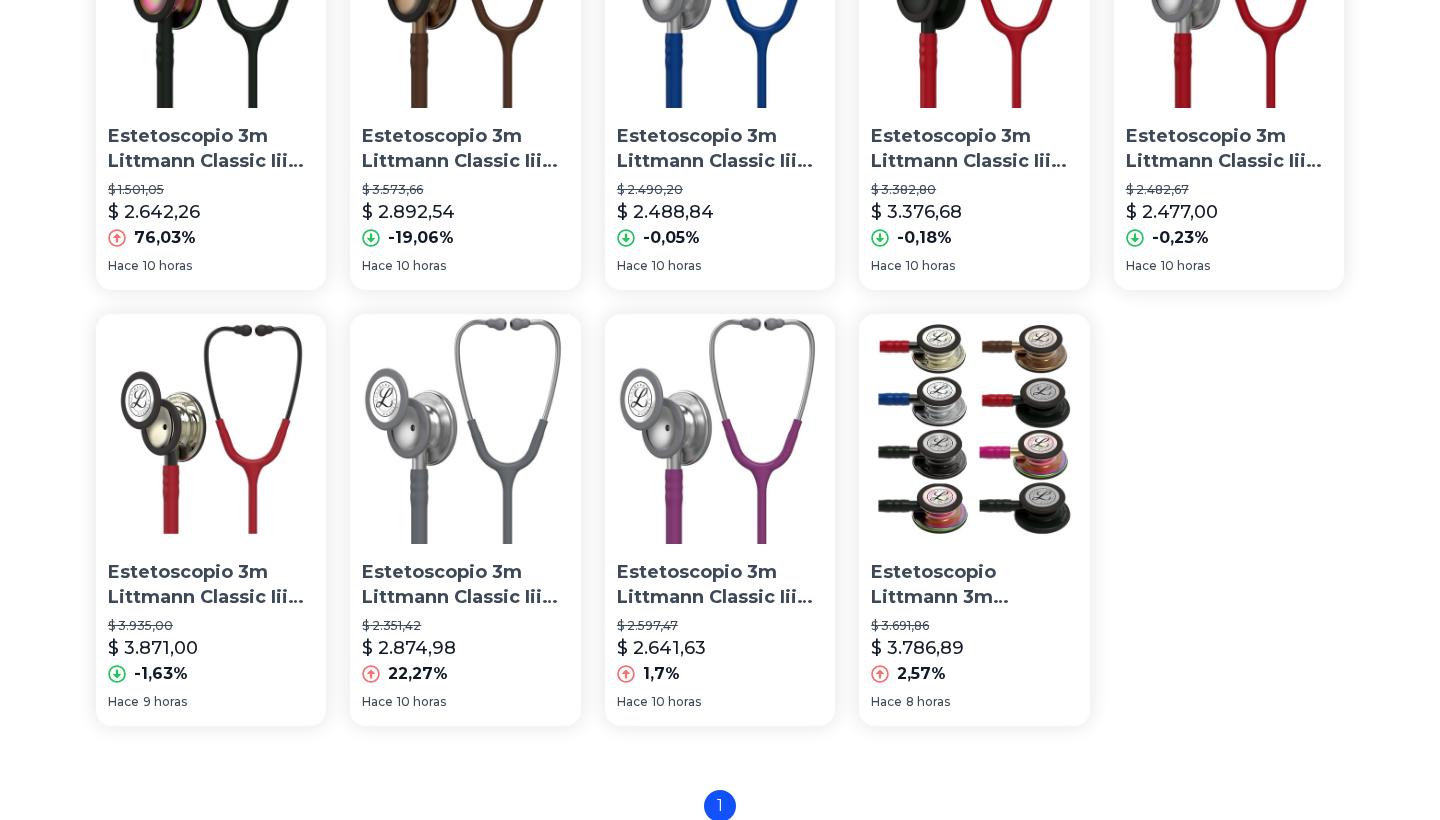 click on "Estetoscopio Littmann 3m Grabado Gratis Classic Iii Especial" at bounding box center (974, 585) 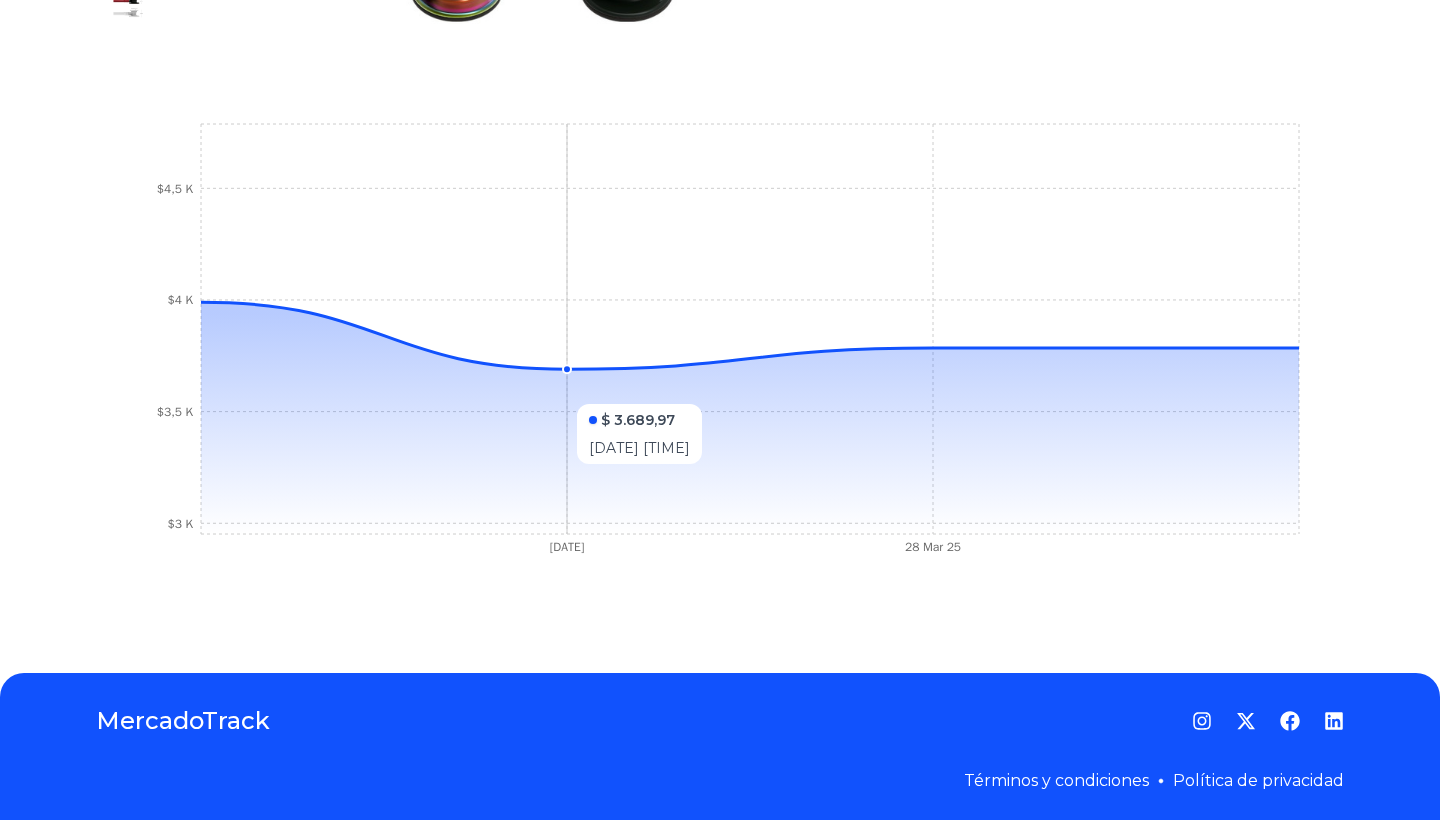 scroll, scrollTop: 645, scrollLeft: 0, axis: vertical 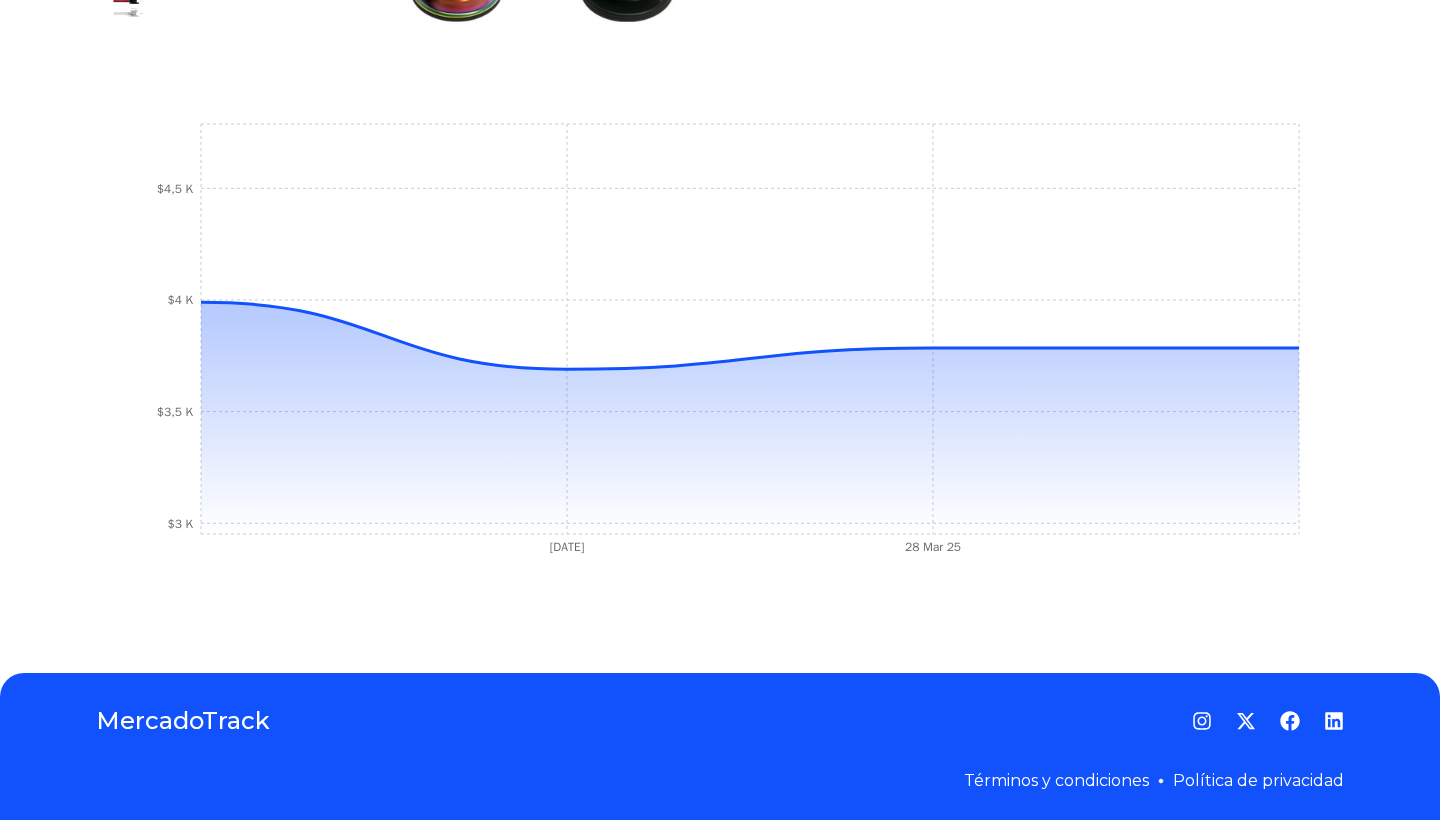 type on "**********" 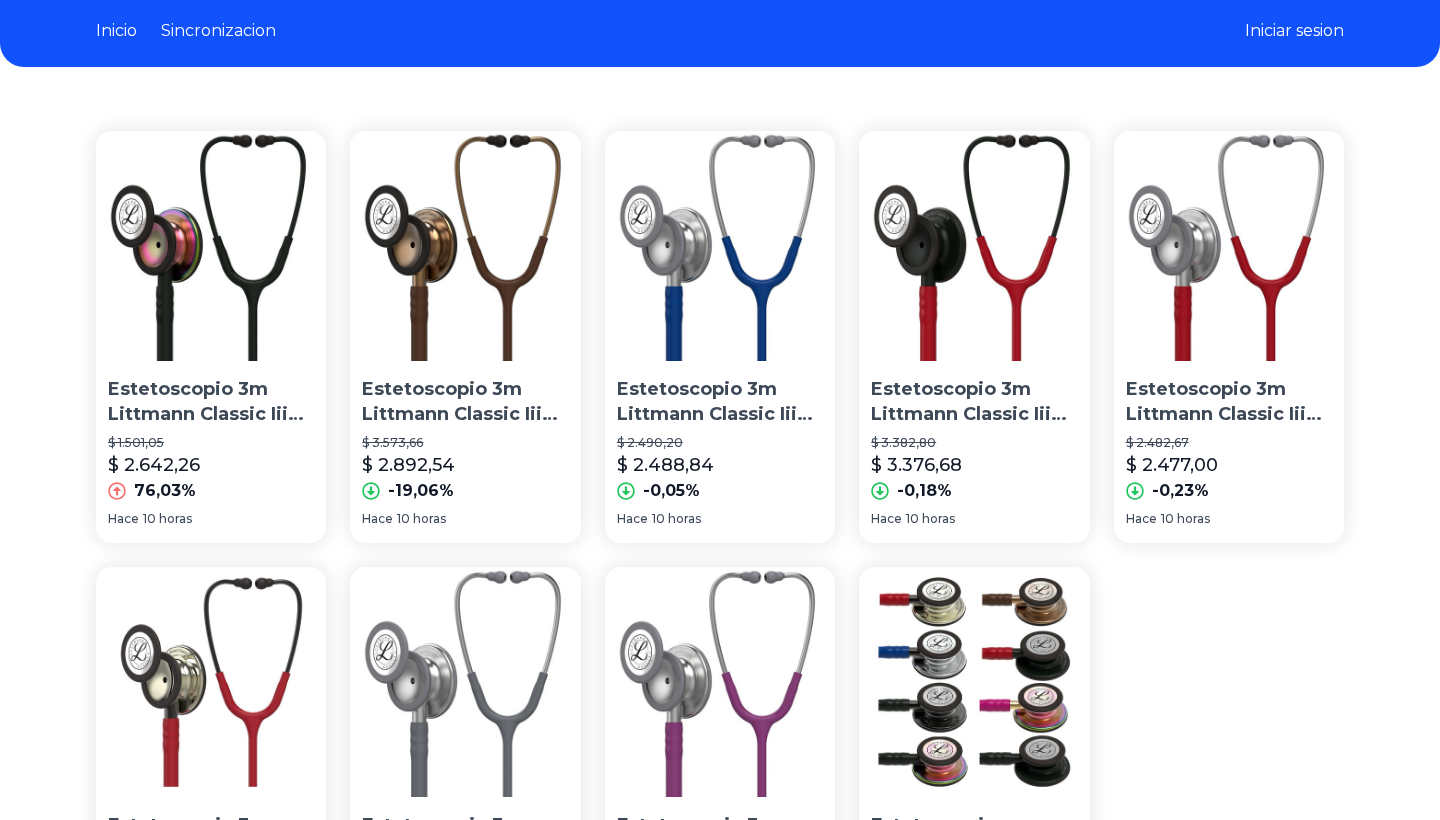 scroll, scrollTop: 70, scrollLeft: 0, axis: vertical 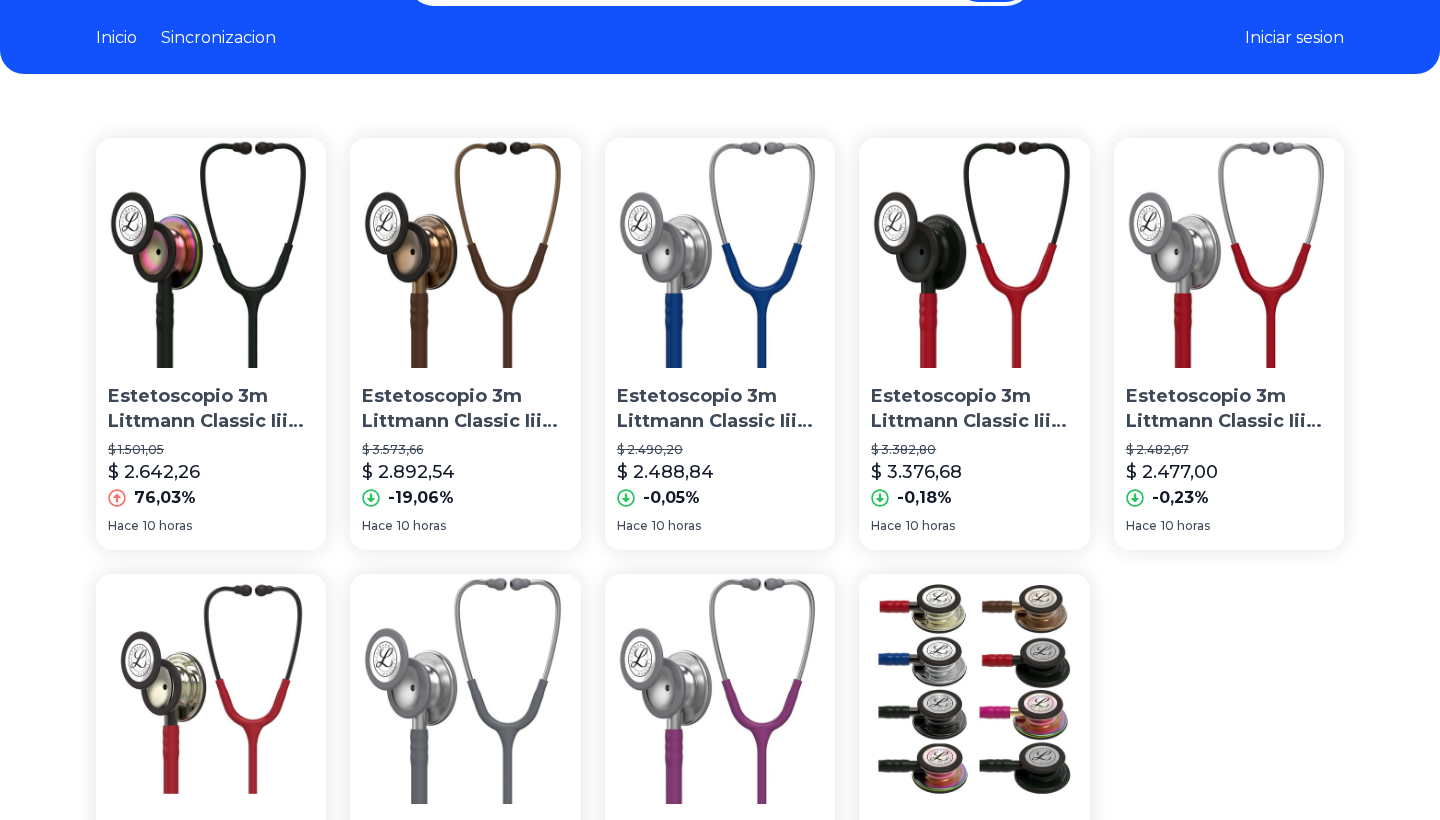 click on "Estetoscopio 3m Littmann Classic Iii Azul Marino 5622" at bounding box center (720, 409) 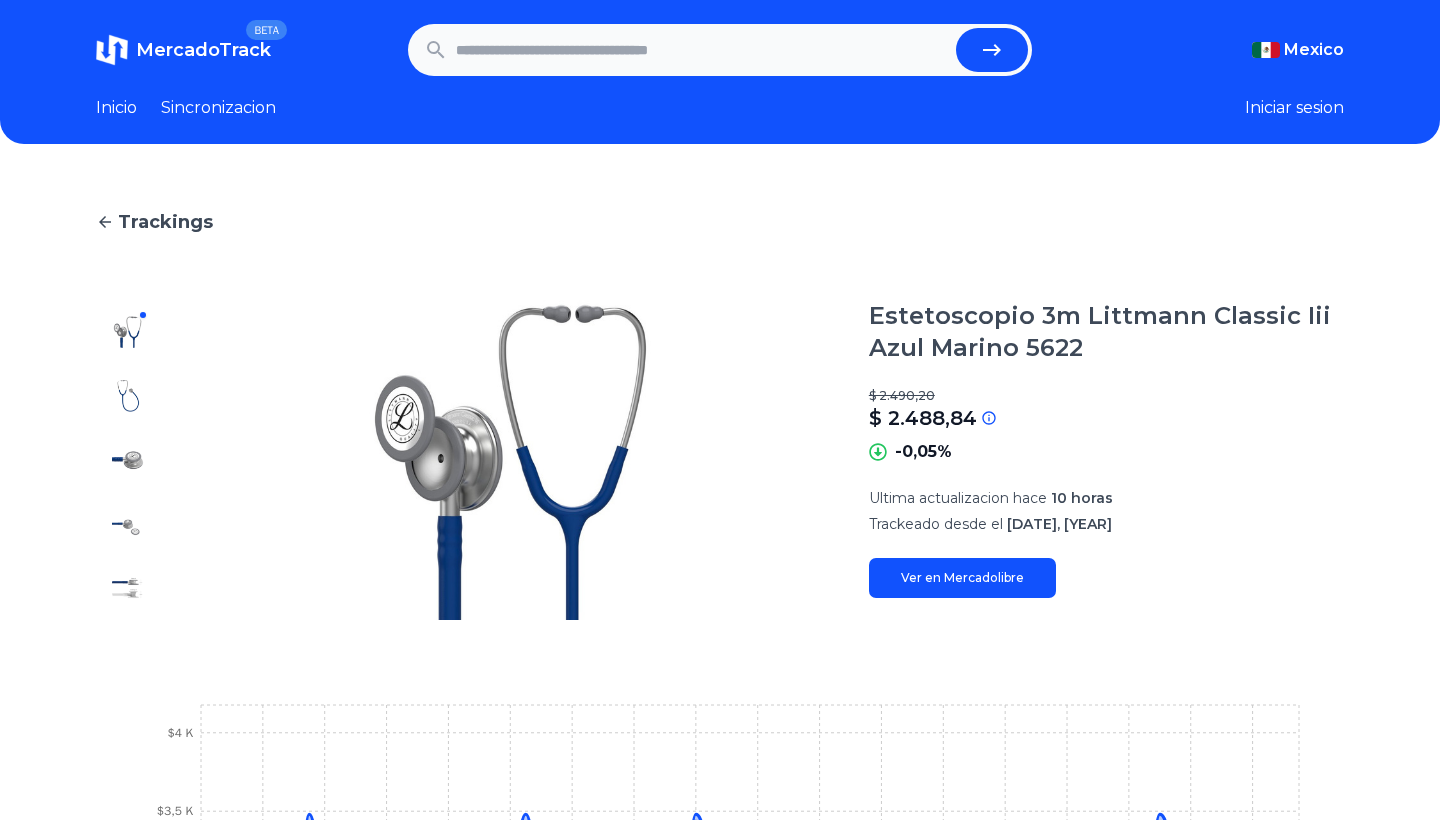 scroll, scrollTop: 0, scrollLeft: 0, axis: both 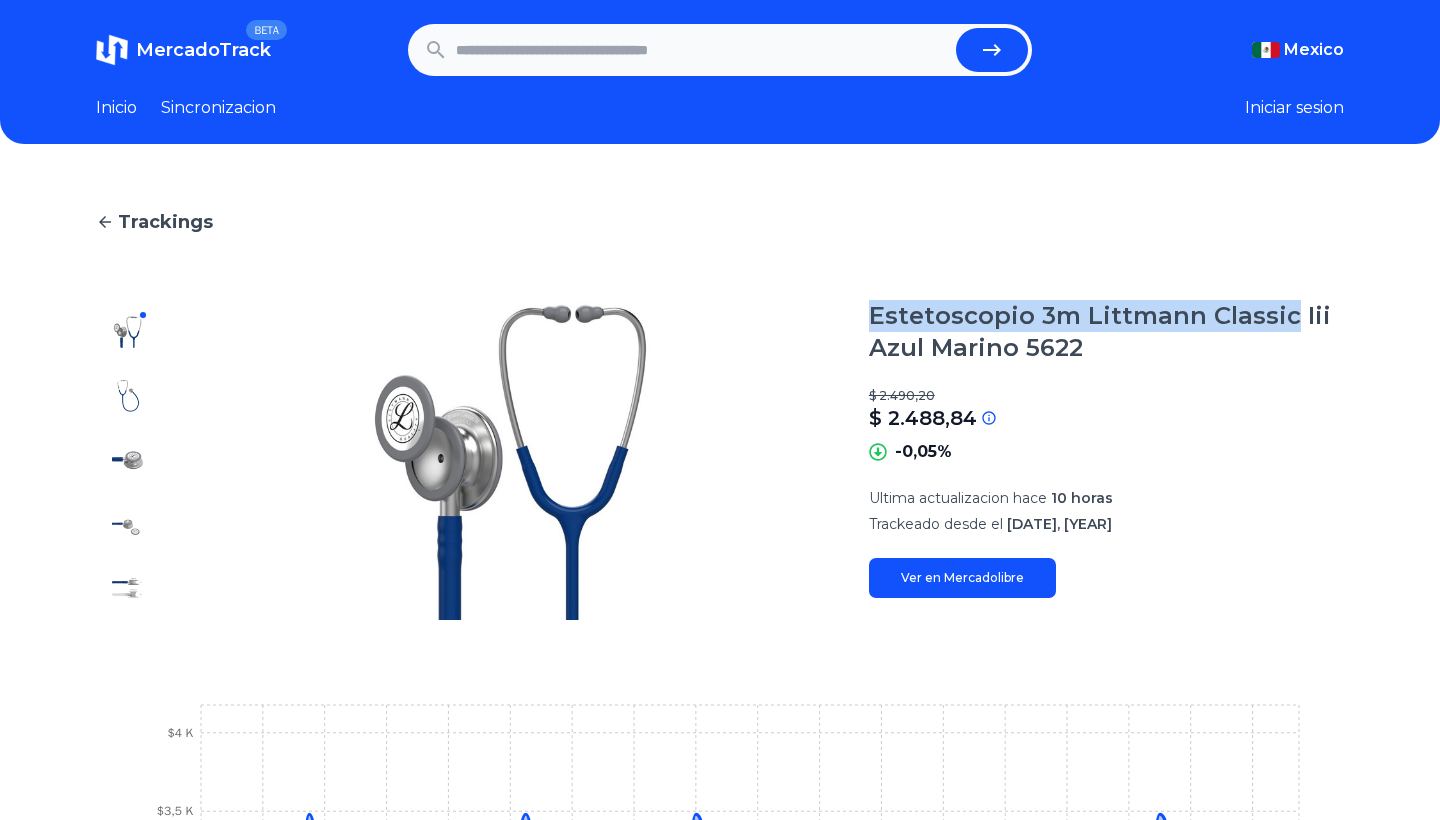 drag, startPoint x: 864, startPoint y: 315, endPoint x: 1286, endPoint y: 325, distance: 422.11847 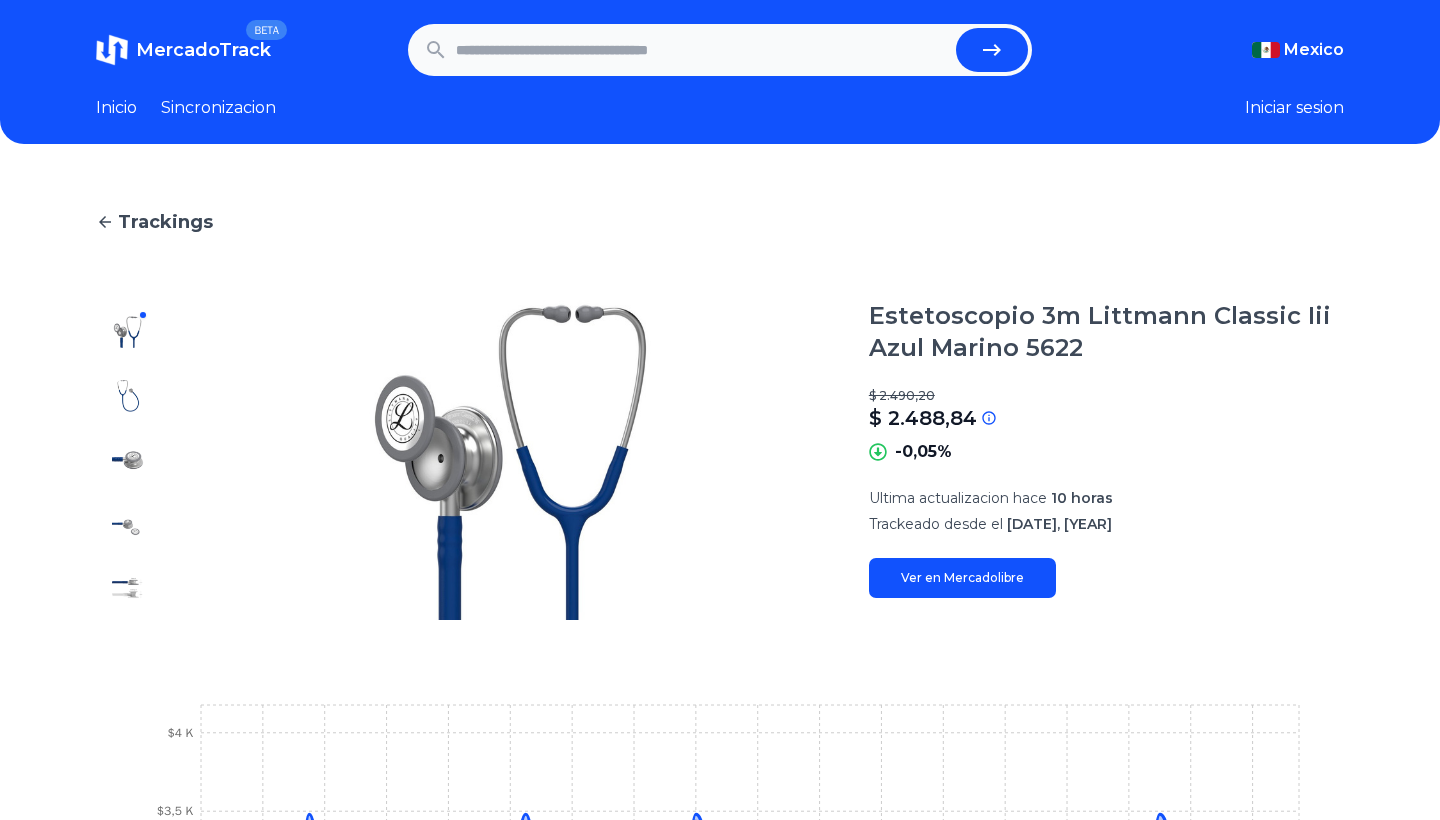 click at bounding box center [702, 50] 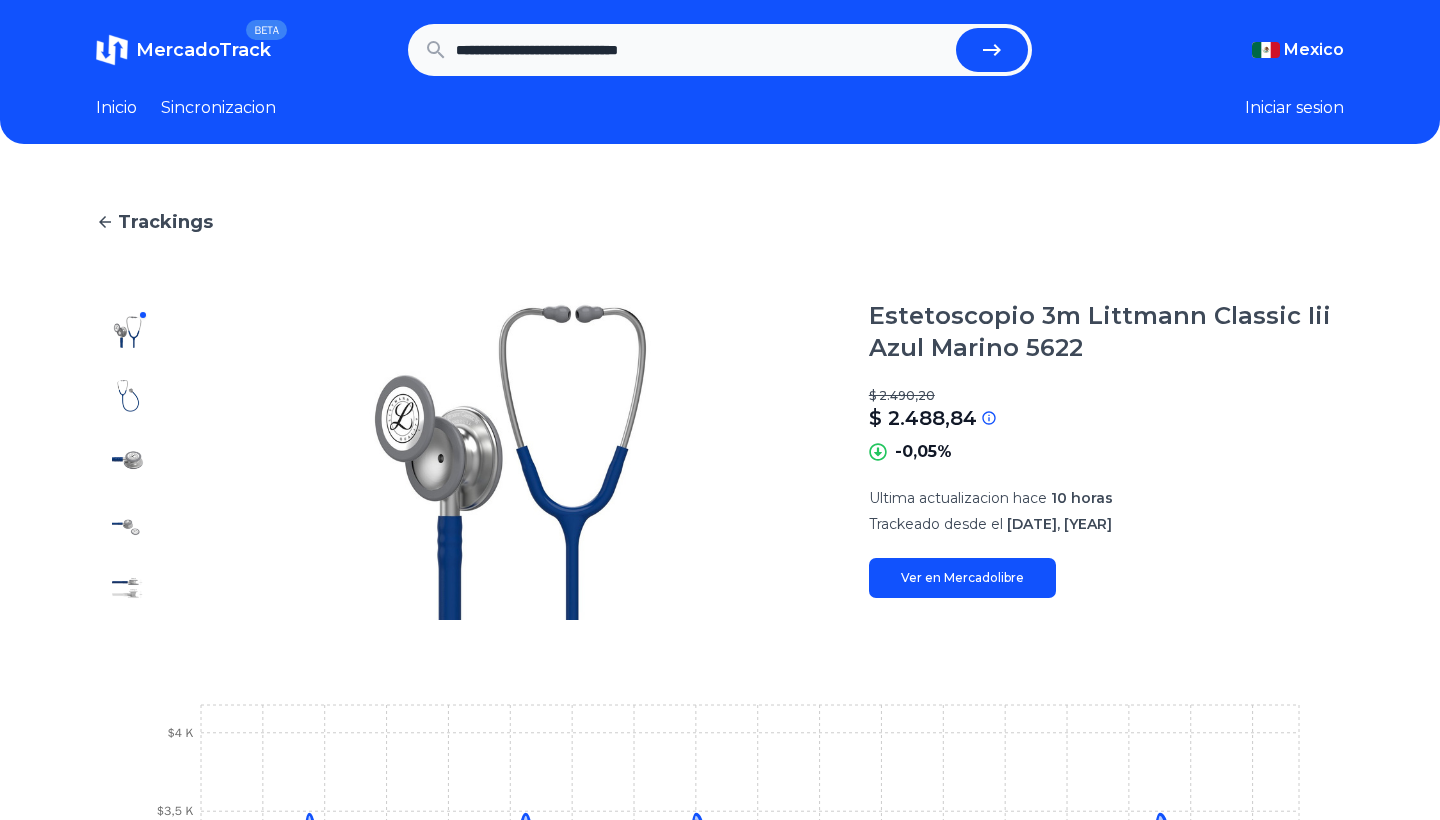 type on "**********" 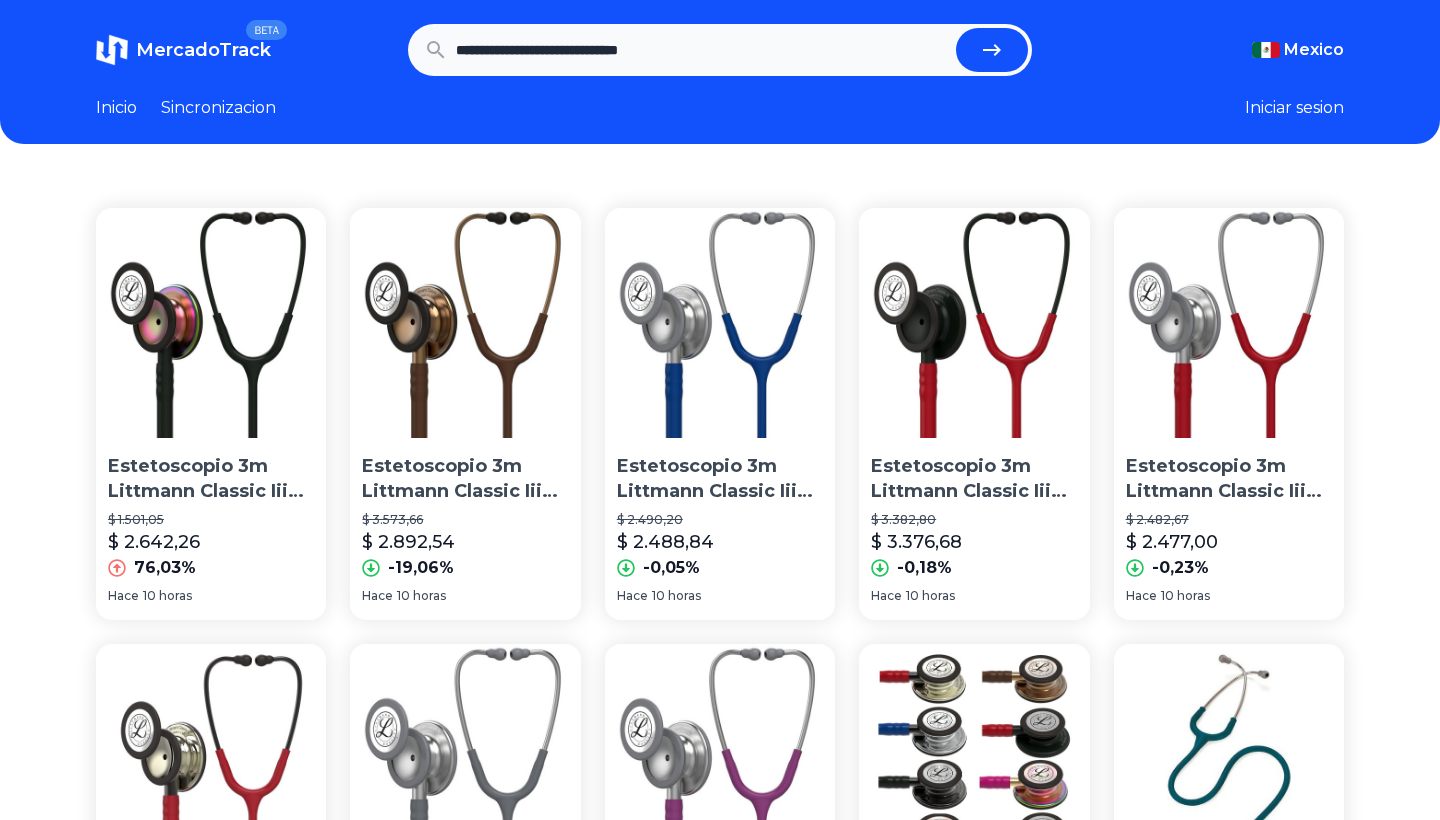 scroll, scrollTop: 0, scrollLeft: 0, axis: both 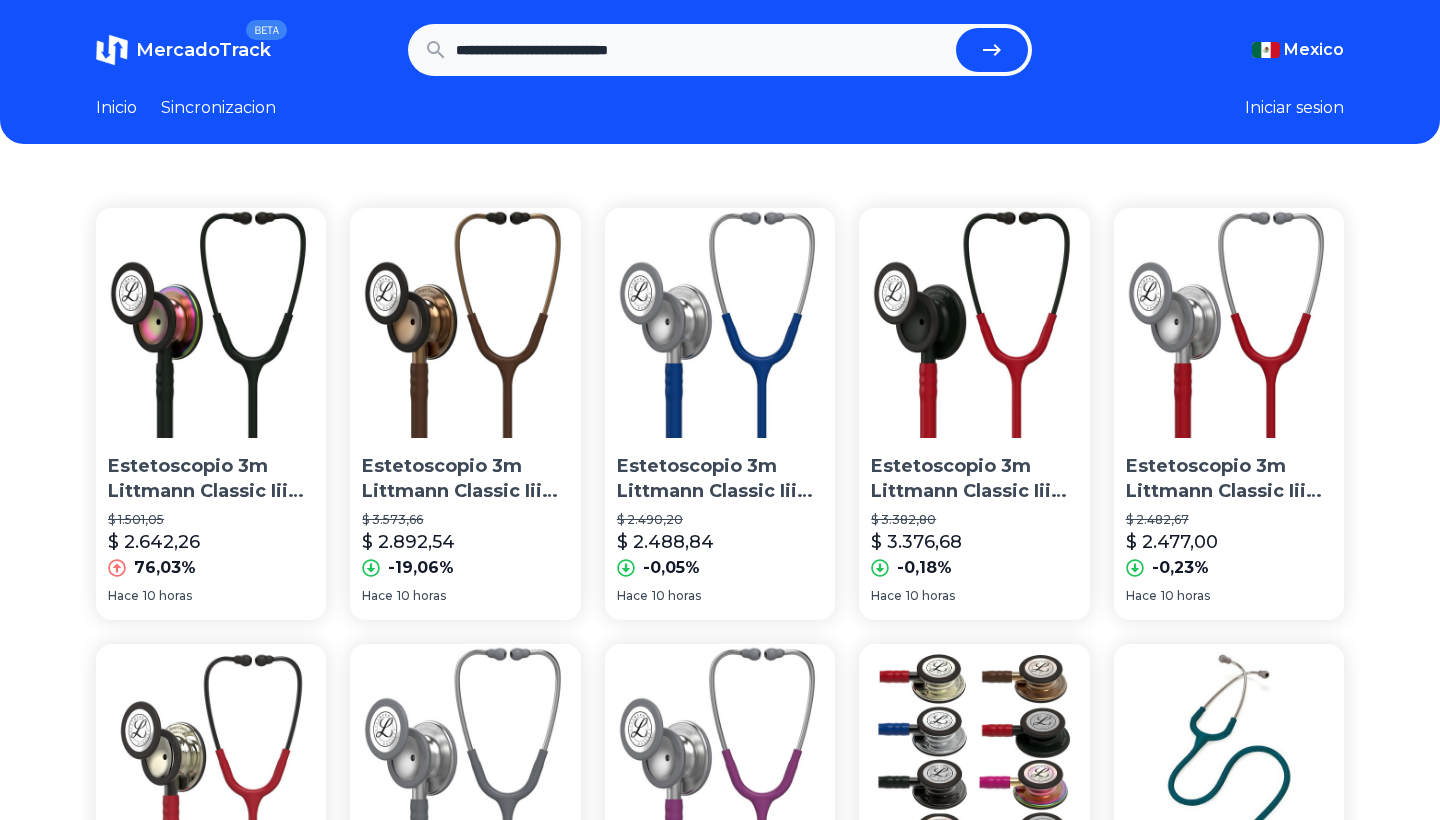 type on "**********" 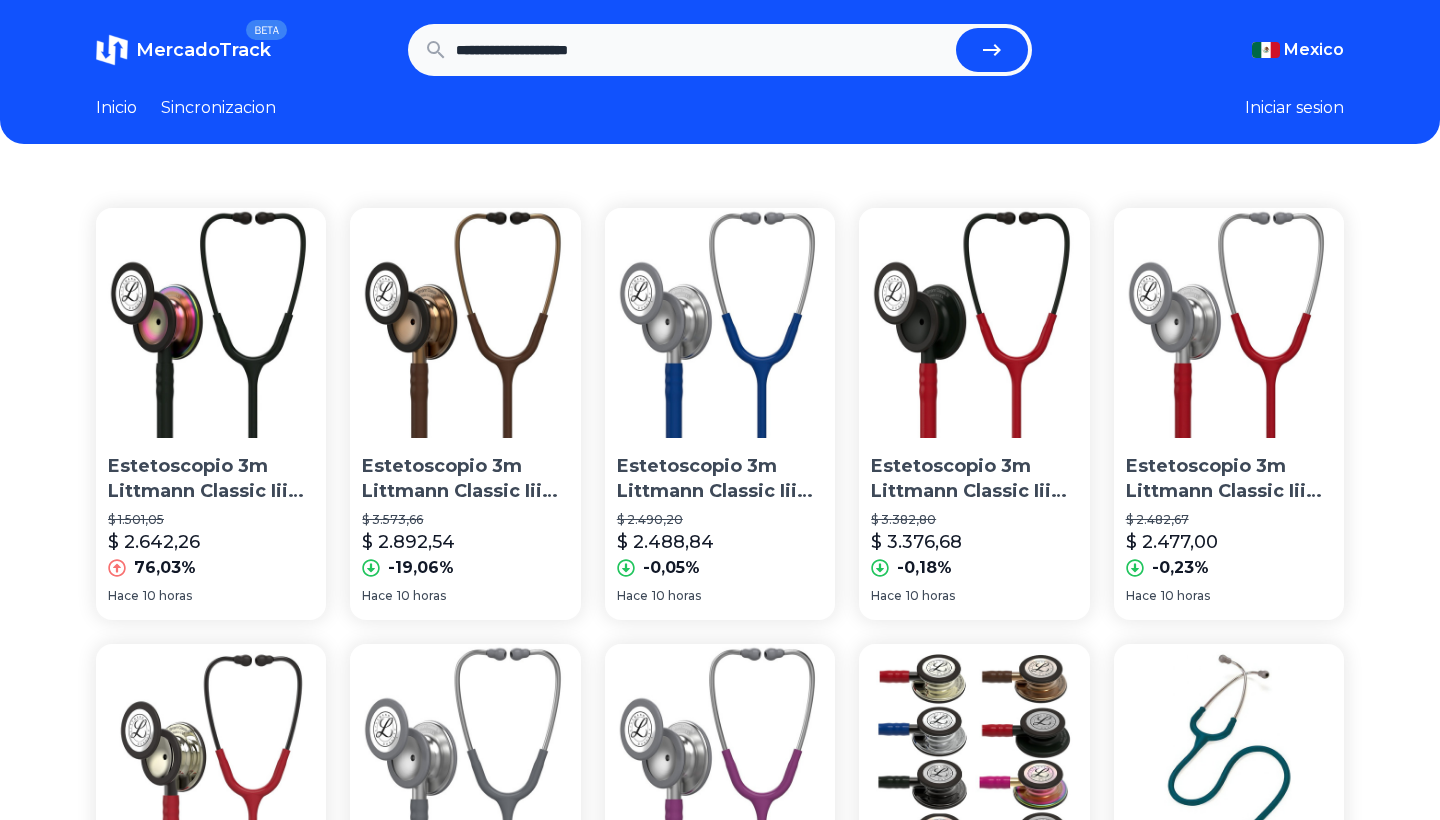 type on "**********" 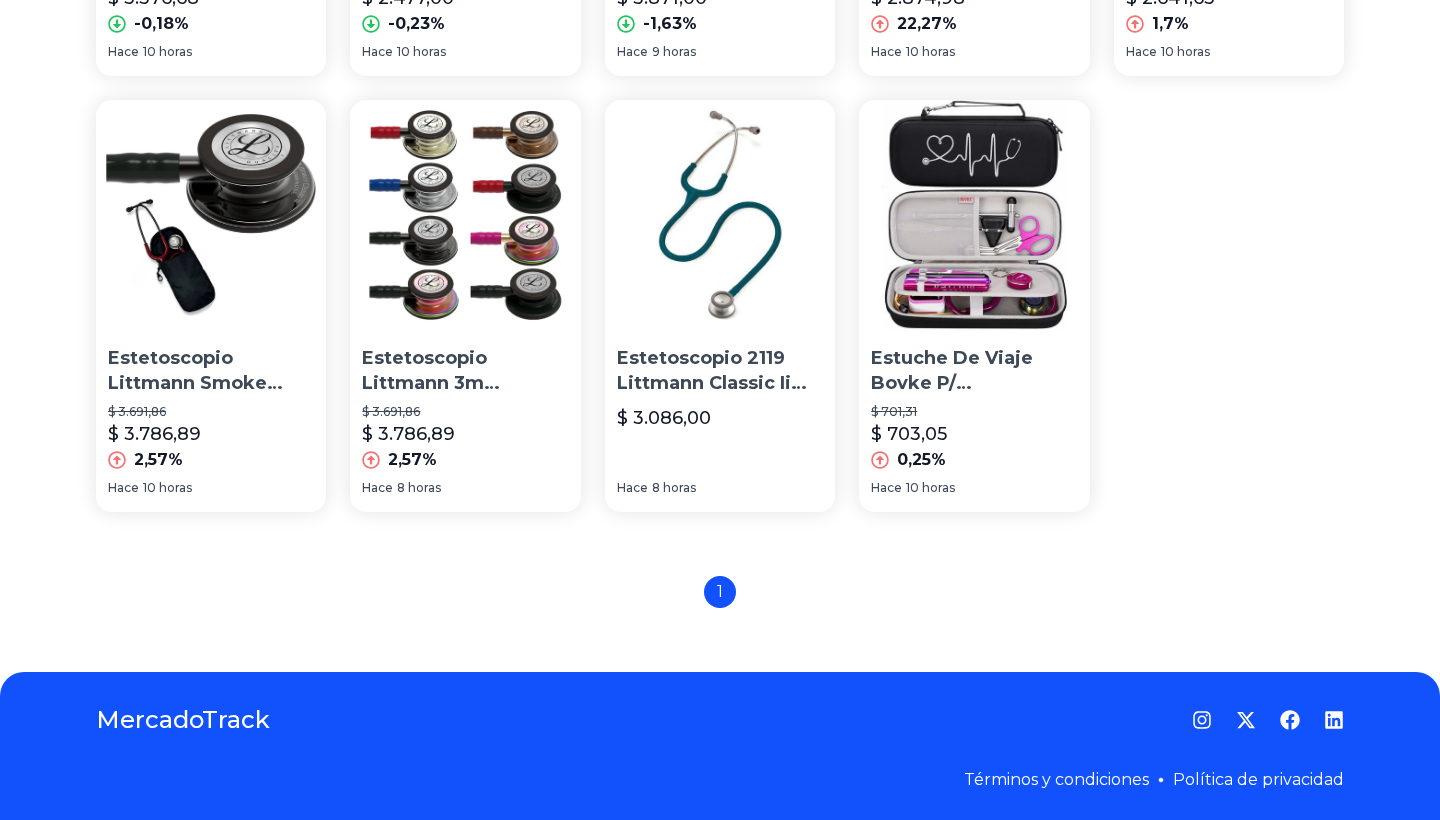 scroll, scrollTop: 979, scrollLeft: 0, axis: vertical 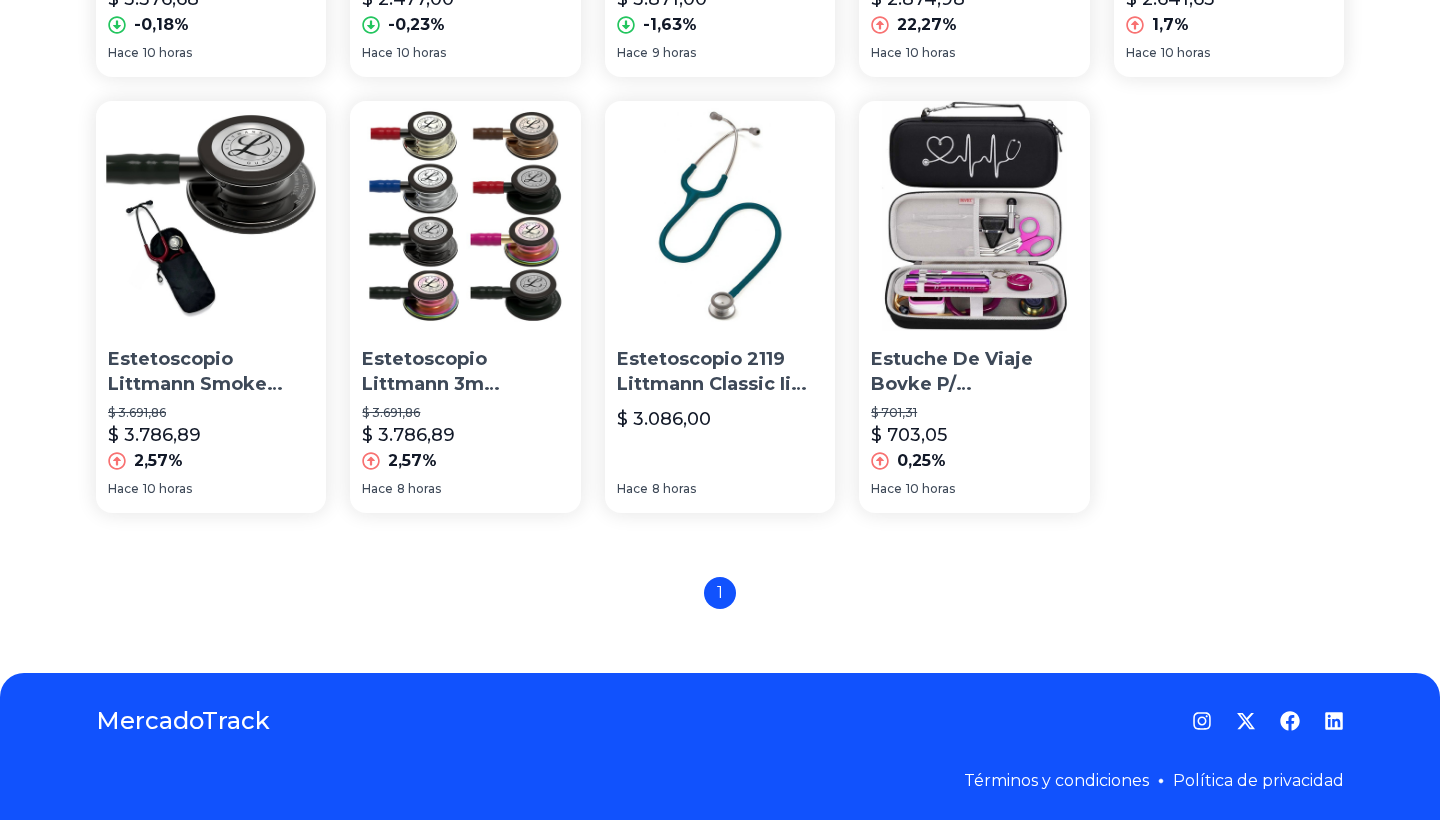 click on "Estetoscopio Littmann 3m Grabado Gratis Classic Iii Especial" at bounding box center [465, 372] 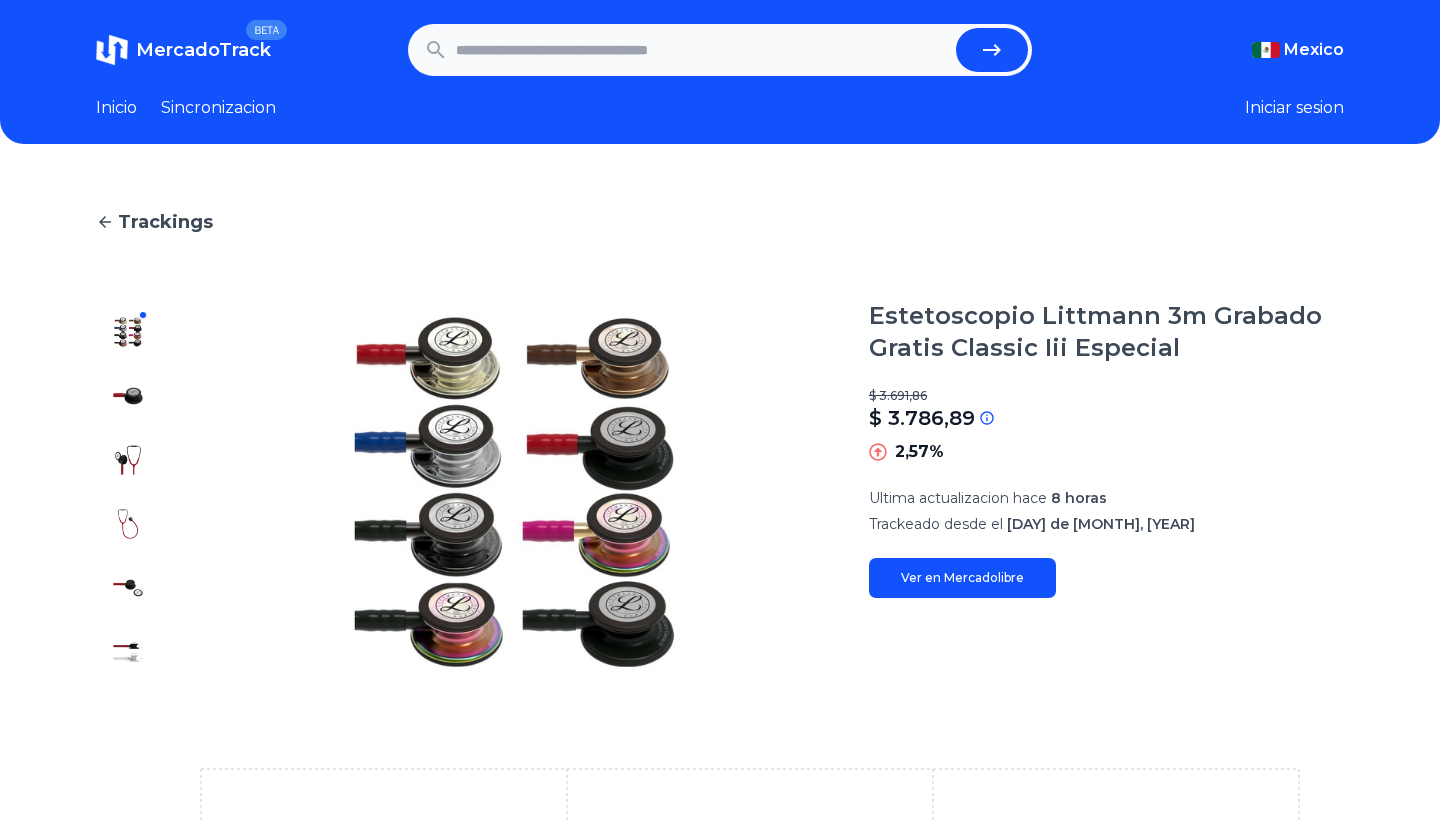 click at bounding box center (128, 396) 